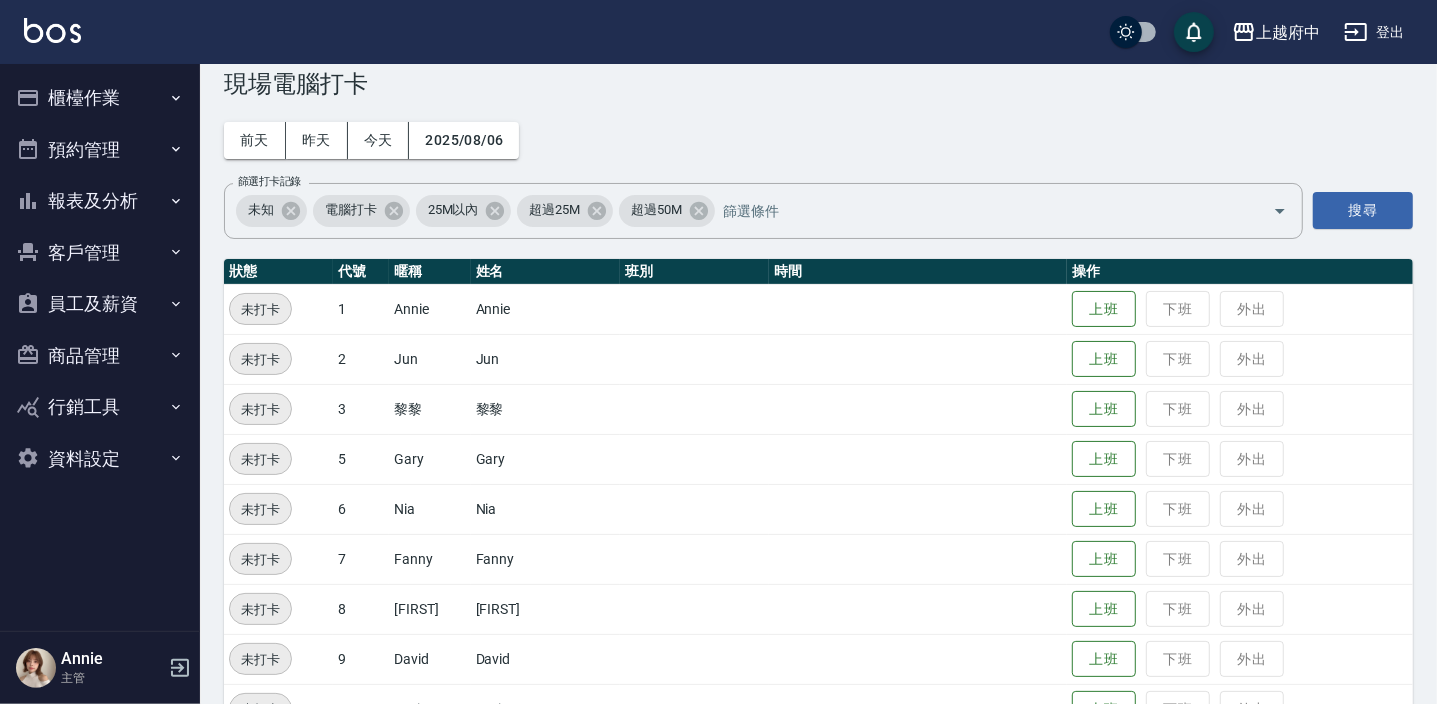 scroll, scrollTop: 0, scrollLeft: 0, axis: both 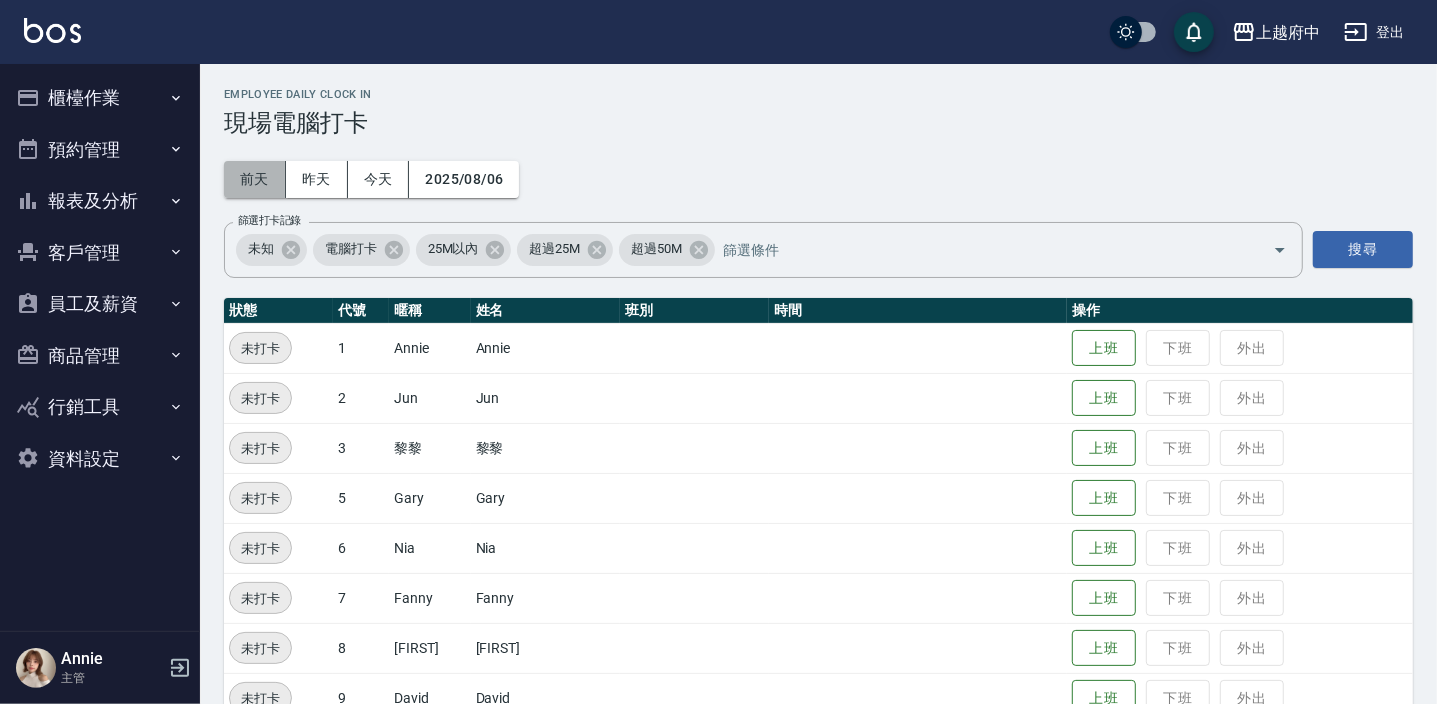 click on "前天" at bounding box center (255, 179) 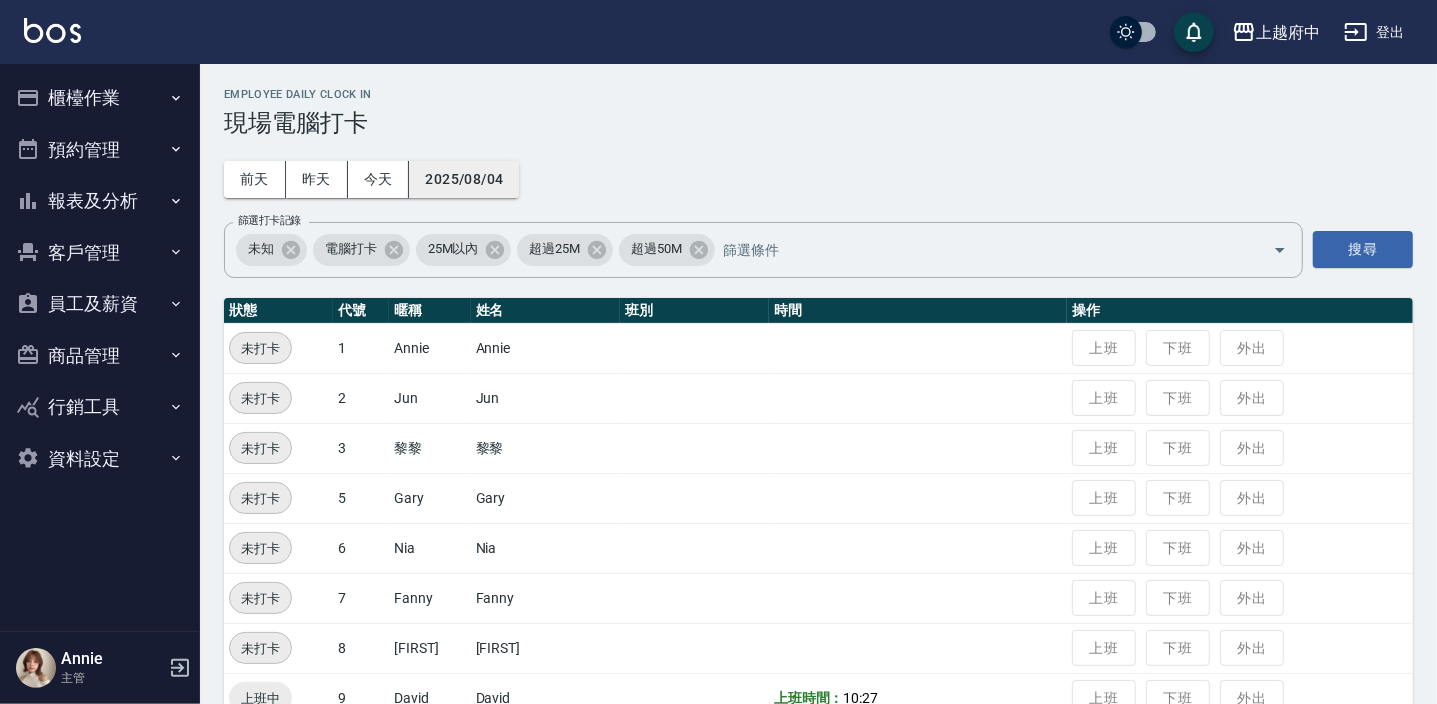 click on "2025/08/04" at bounding box center (464, 179) 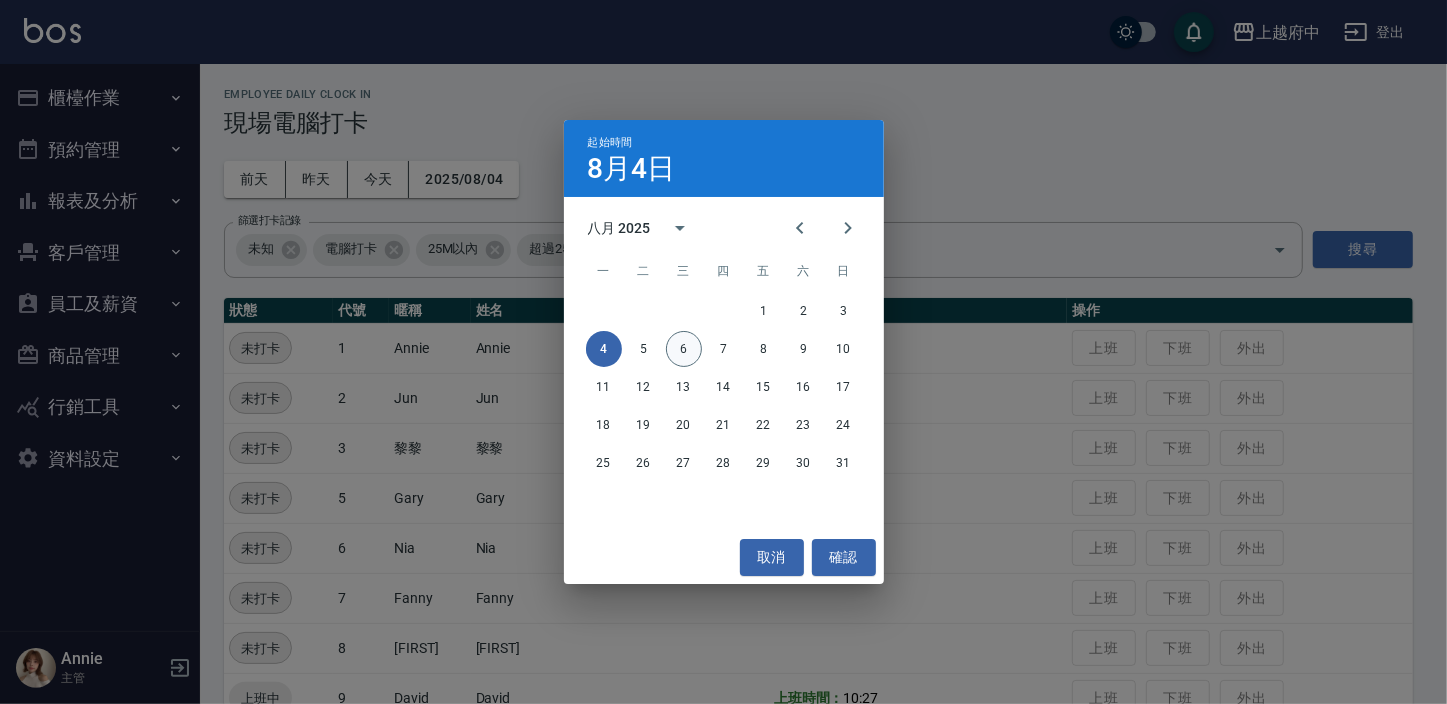 click on "6" at bounding box center (684, 349) 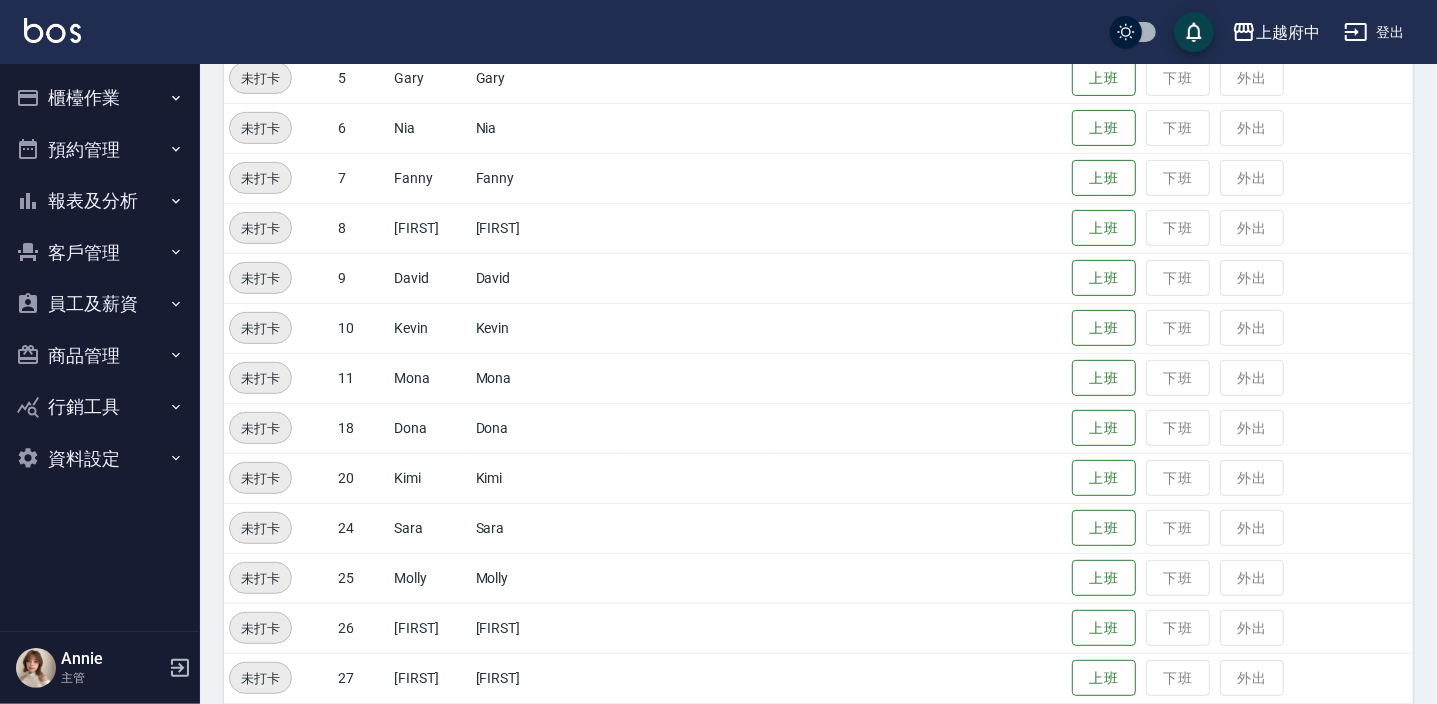 scroll, scrollTop: 643, scrollLeft: 0, axis: vertical 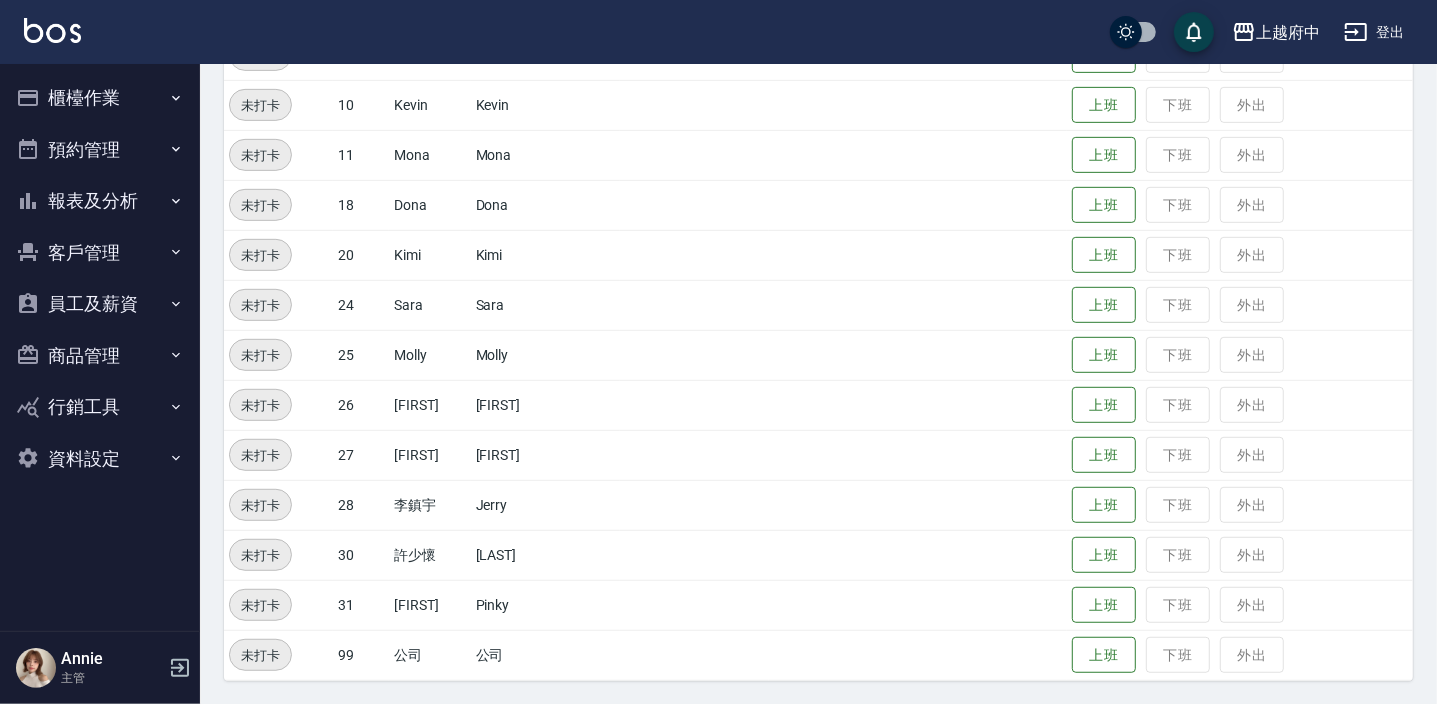 click on "上班 下班 外出" at bounding box center (1240, 605) 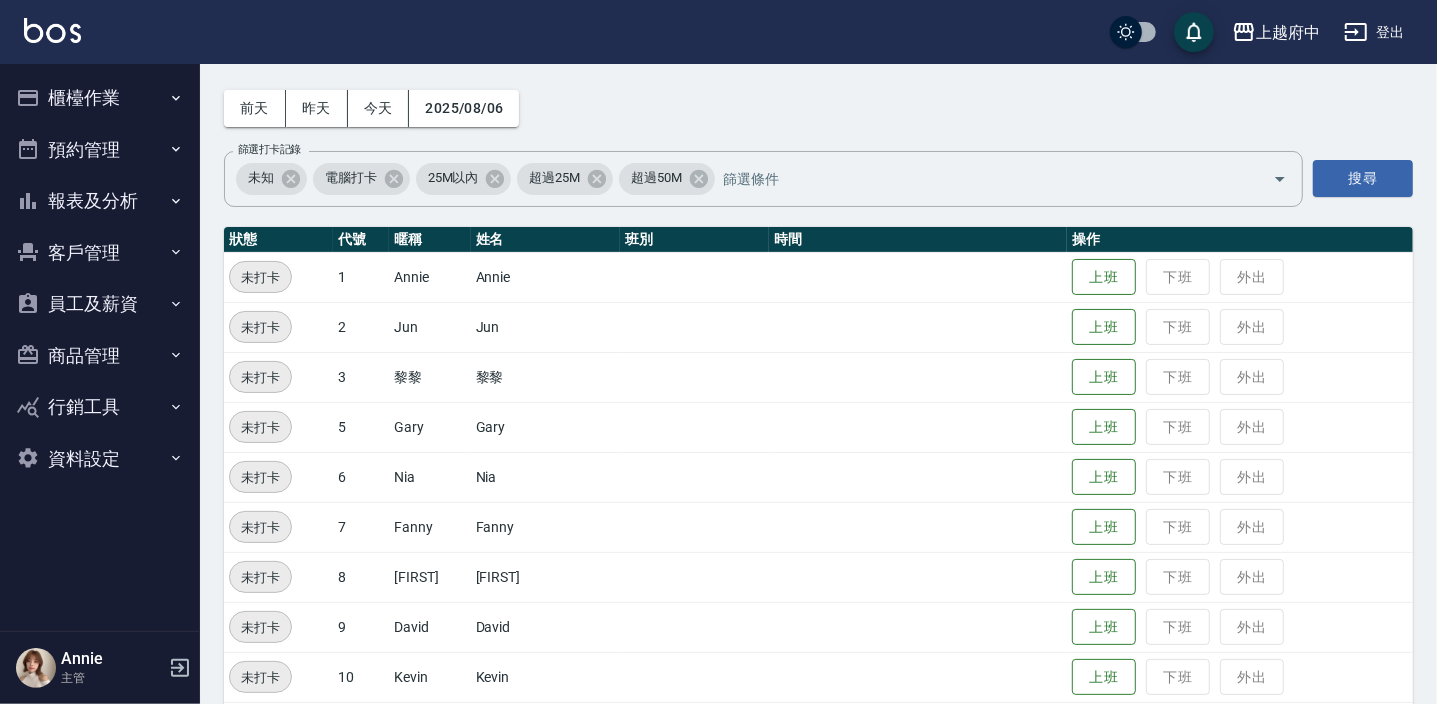 scroll, scrollTop: 0, scrollLeft: 0, axis: both 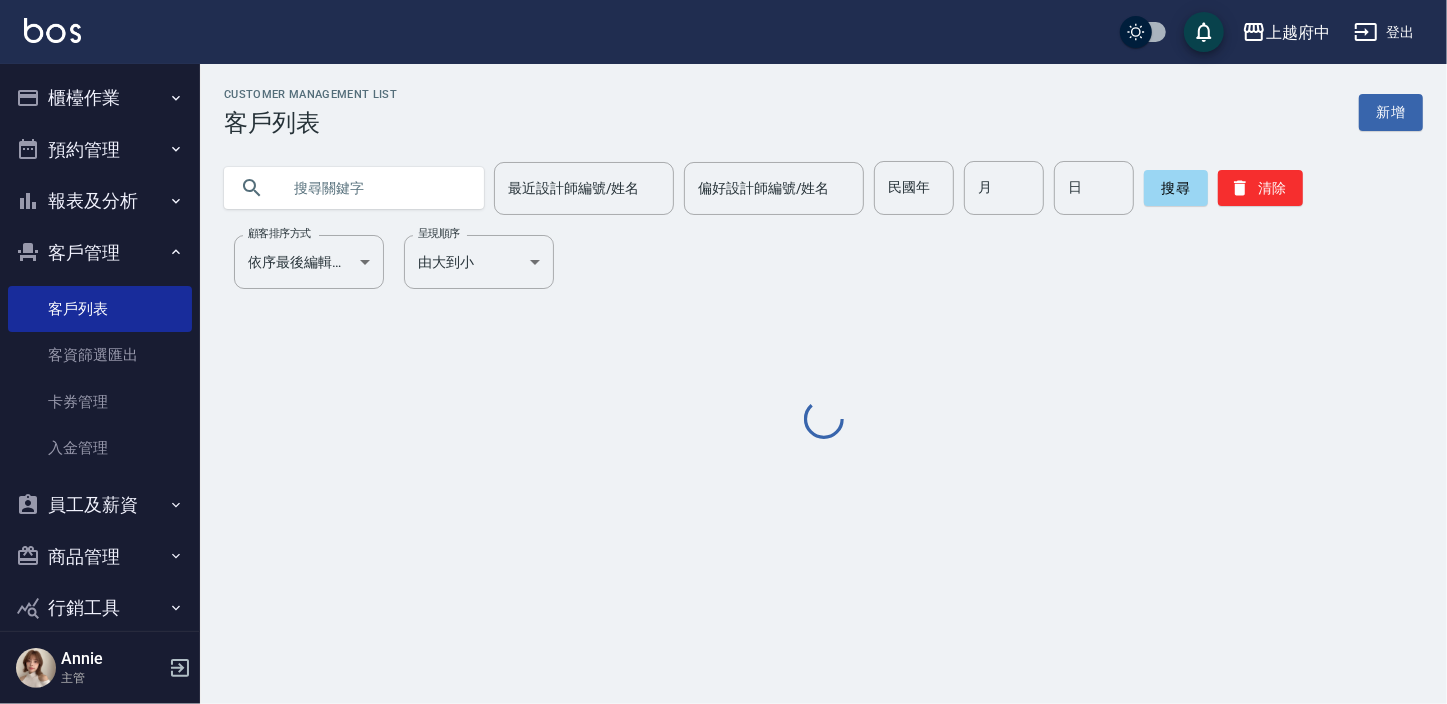 click at bounding box center (374, 188) 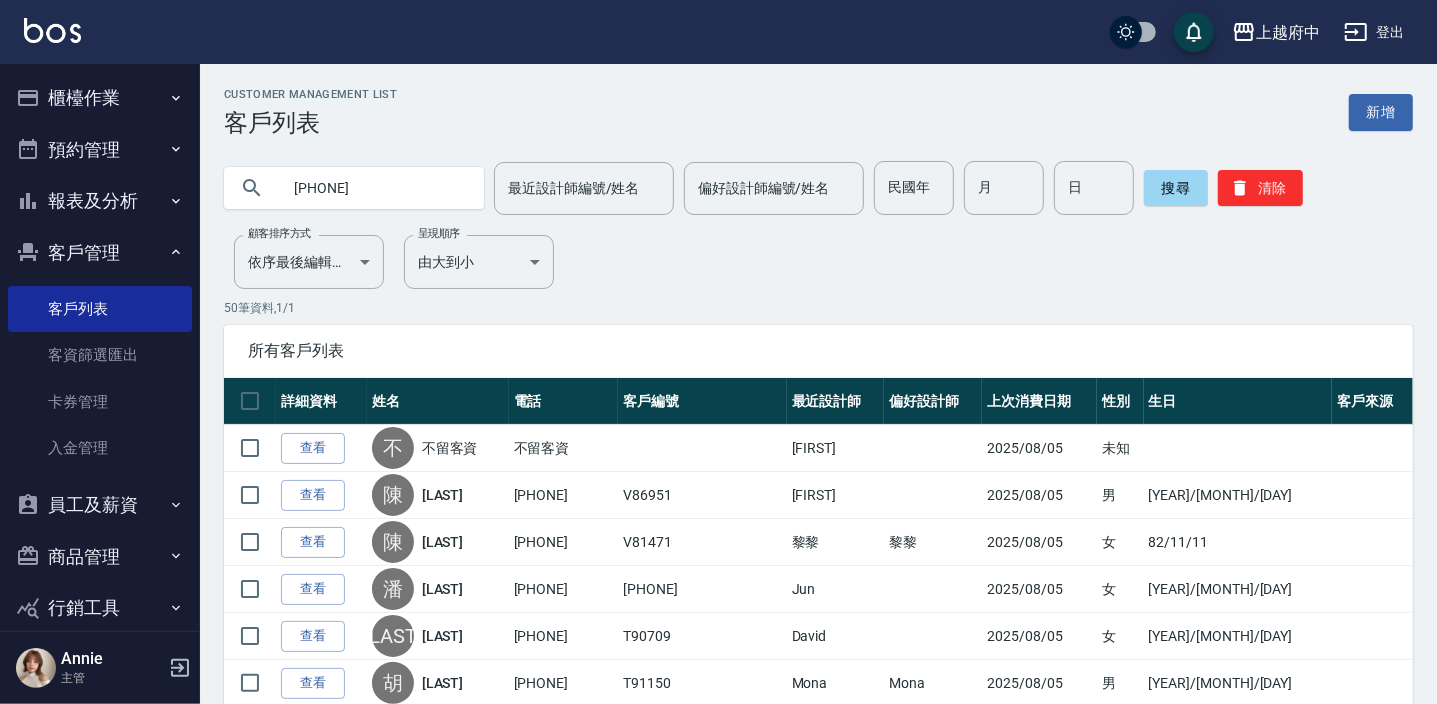 type on "[PHONE]" 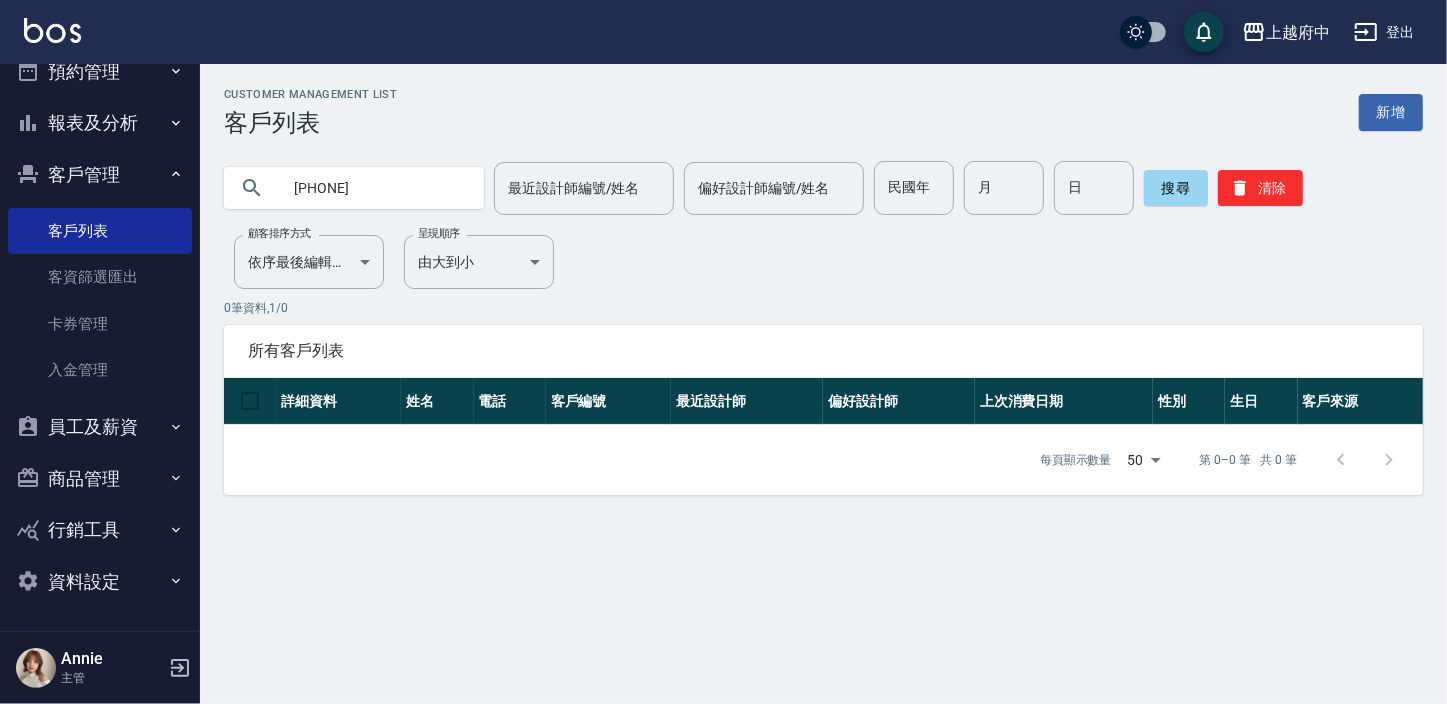scroll, scrollTop: 0, scrollLeft: 0, axis: both 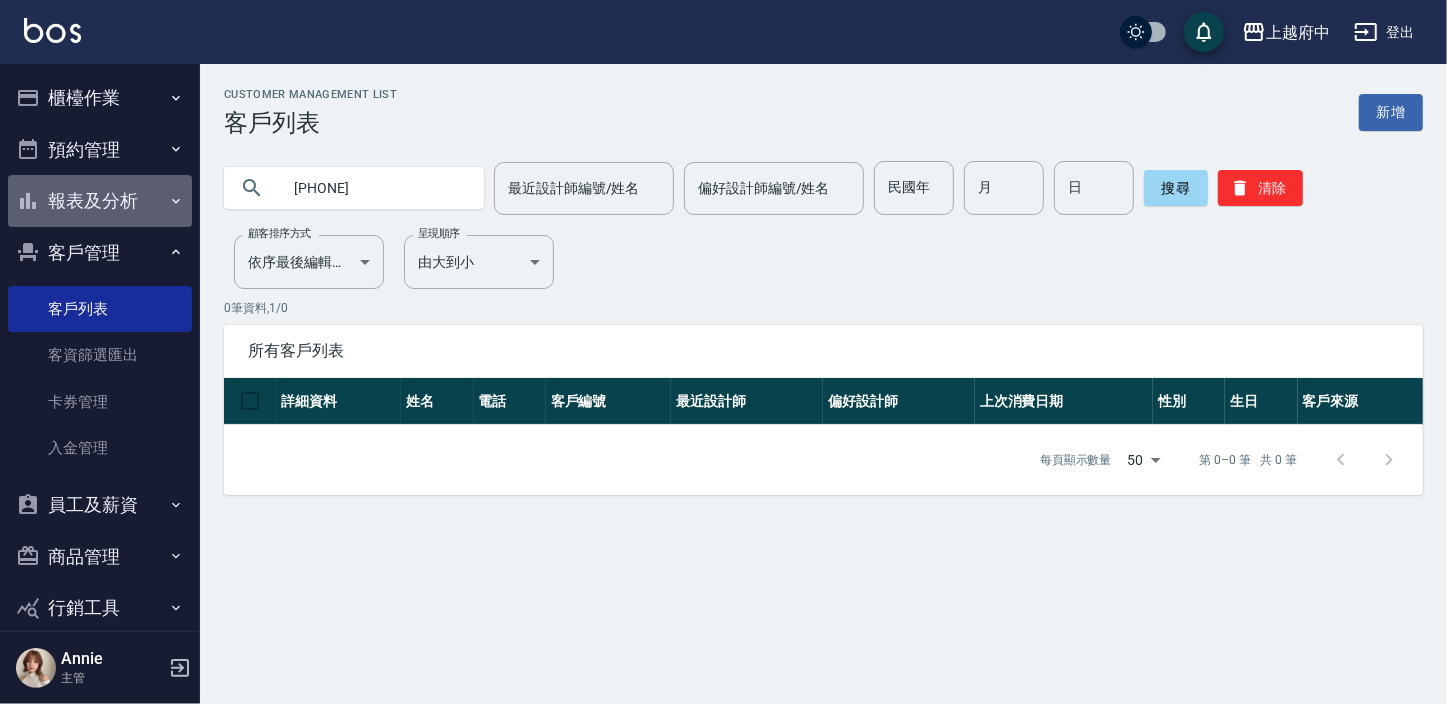 click on "報表及分析" at bounding box center [100, 201] 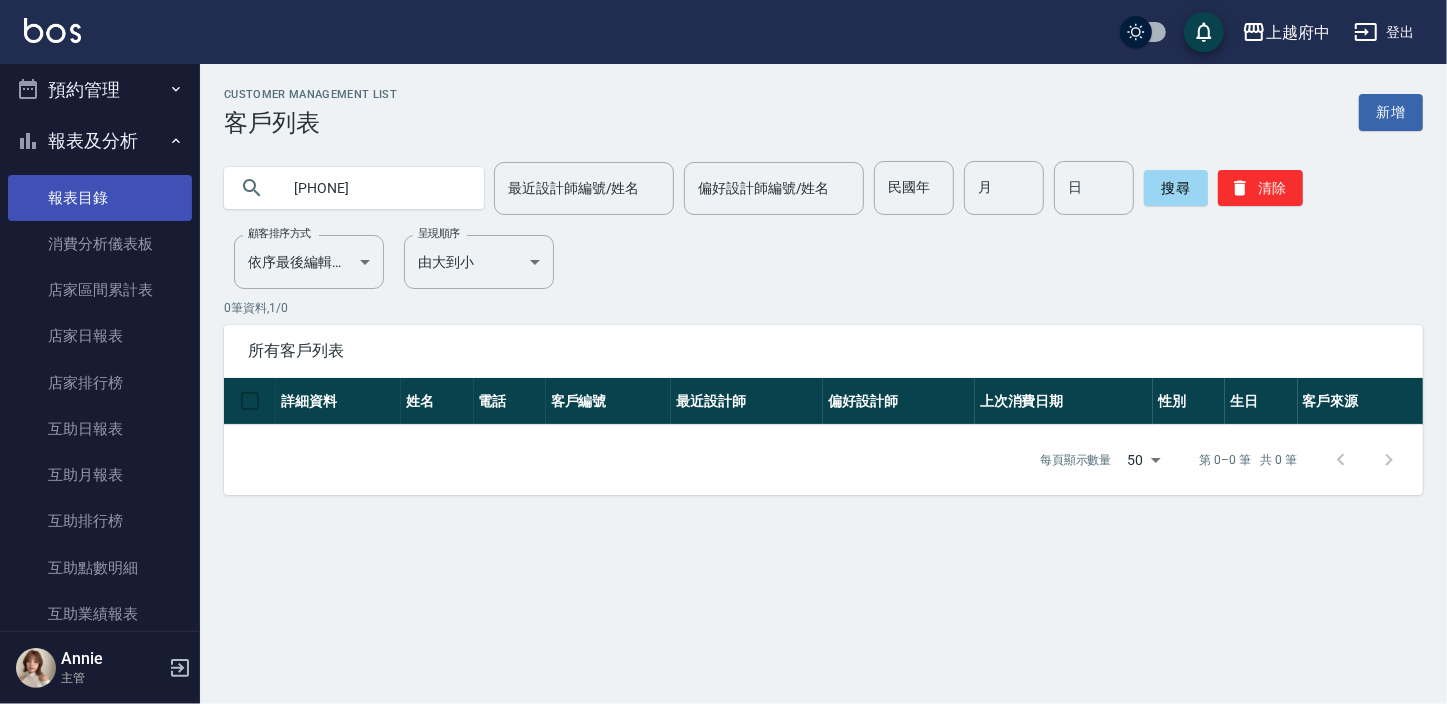 scroll, scrollTop: 90, scrollLeft: 0, axis: vertical 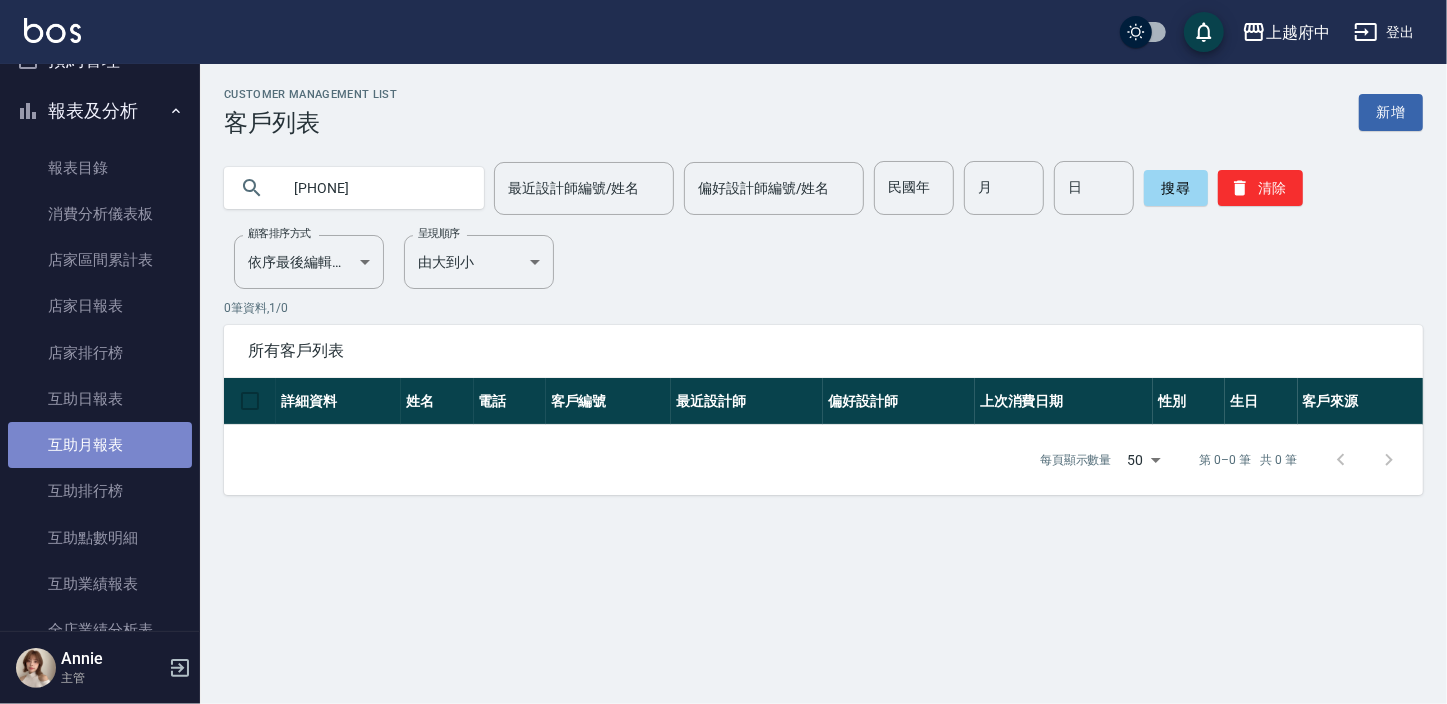 click on "互助月報表" at bounding box center [100, 445] 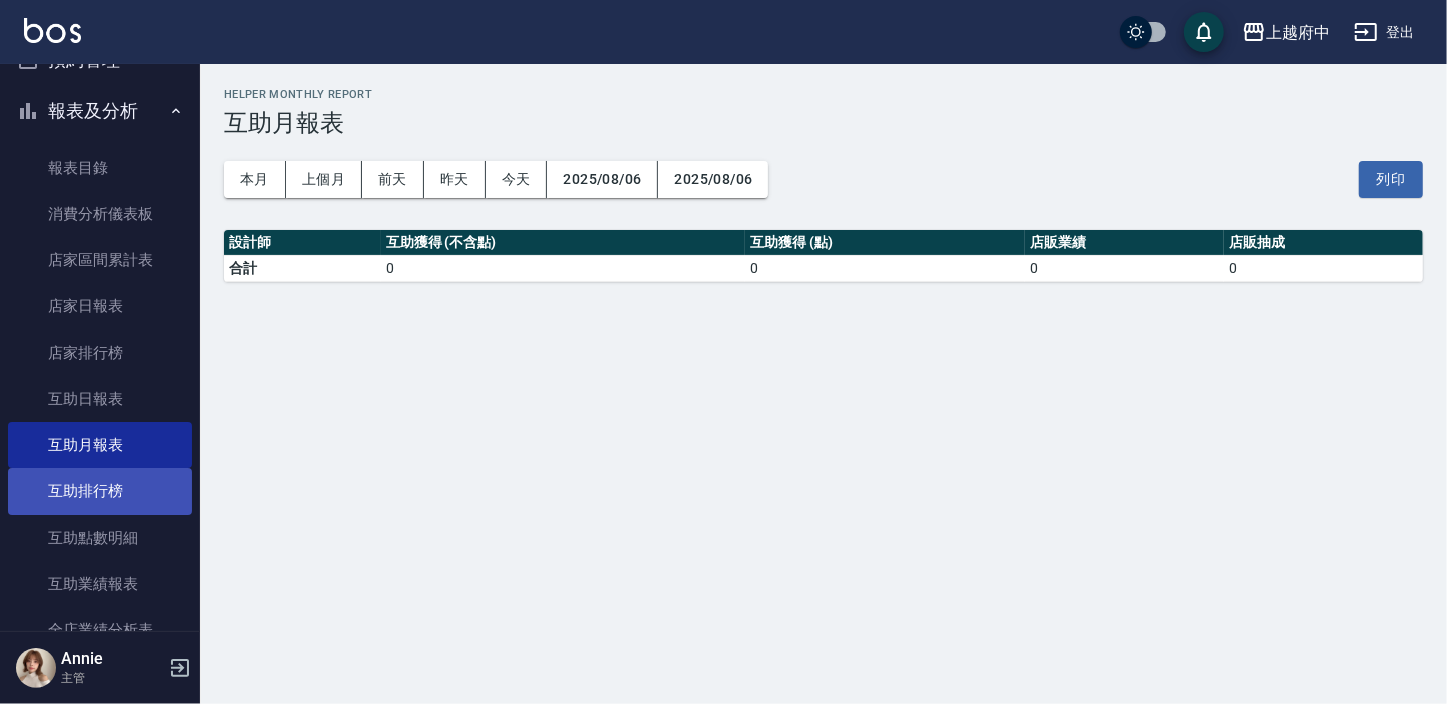 click on "互助排行榜" at bounding box center (100, 491) 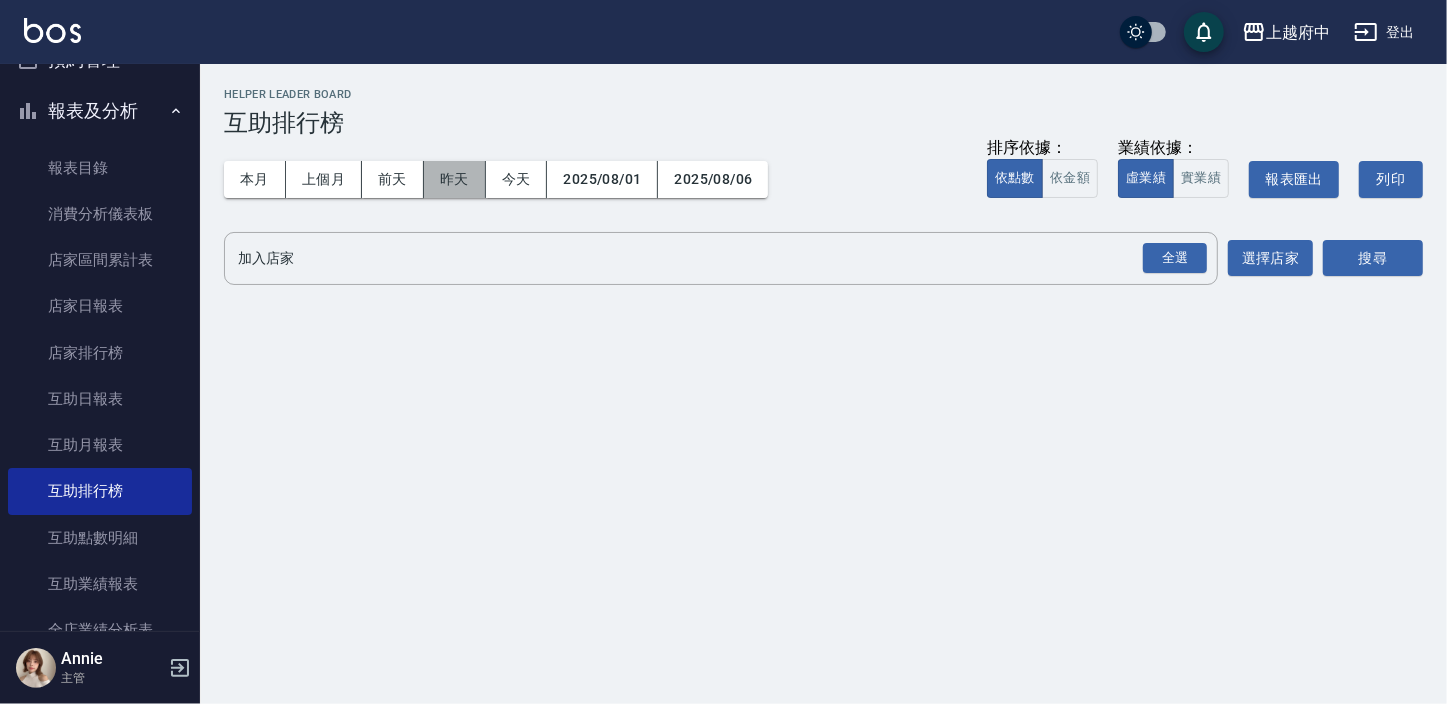 click on "昨天" at bounding box center [455, 179] 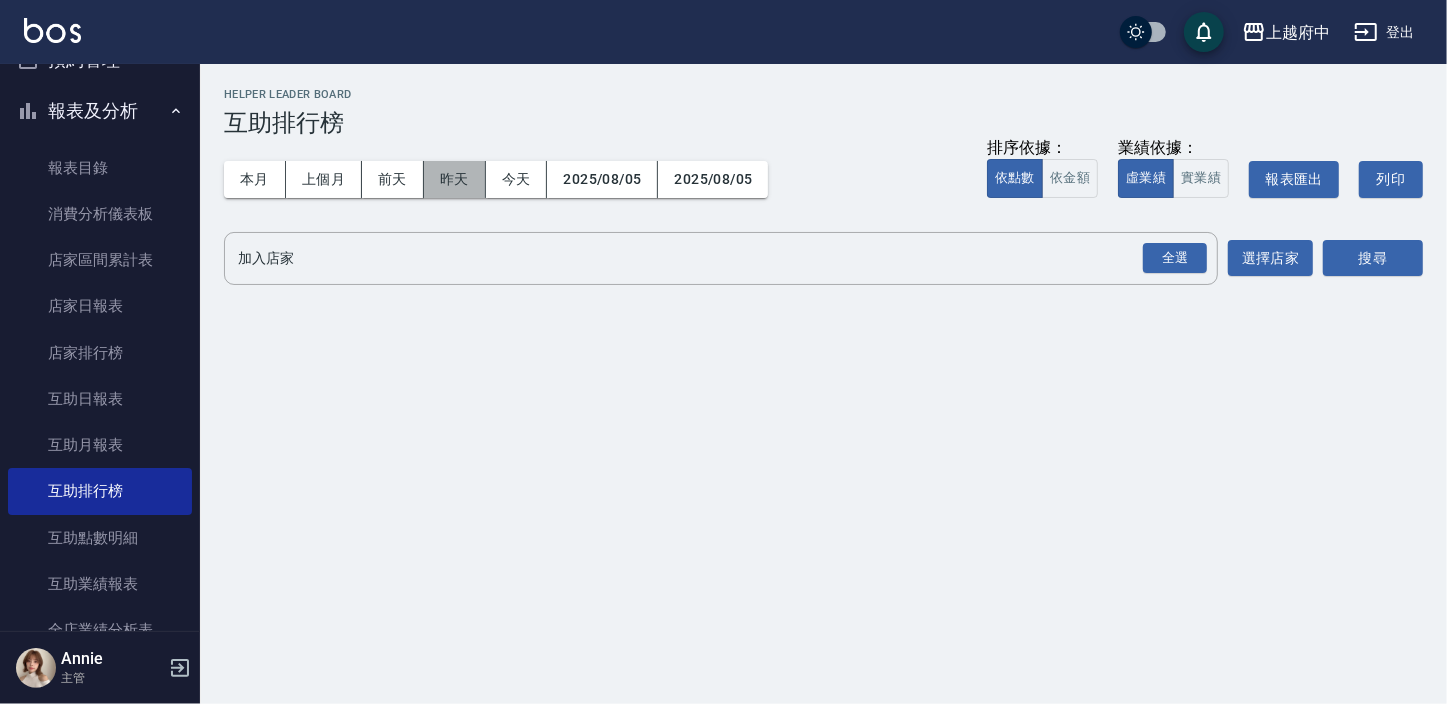 click on "昨天" at bounding box center [455, 179] 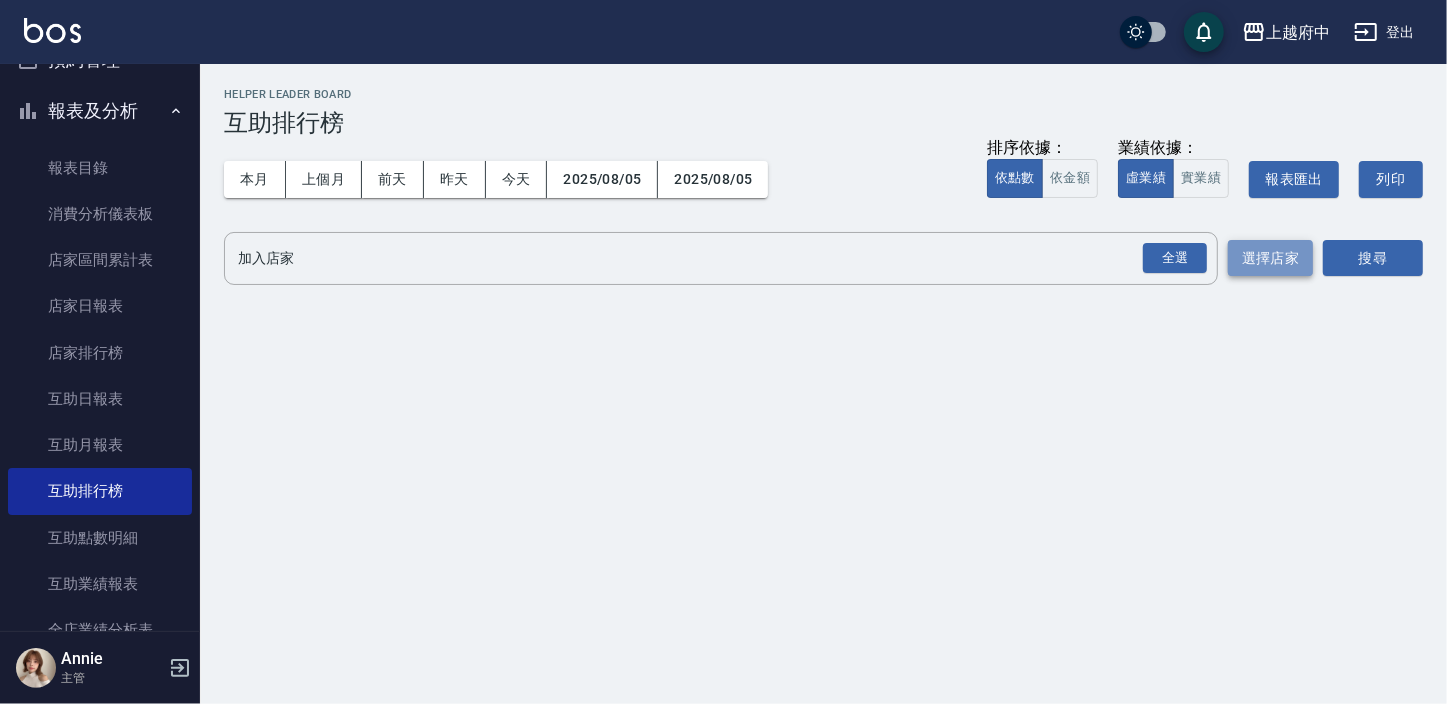 click on "選擇店家" at bounding box center [1270, 258] 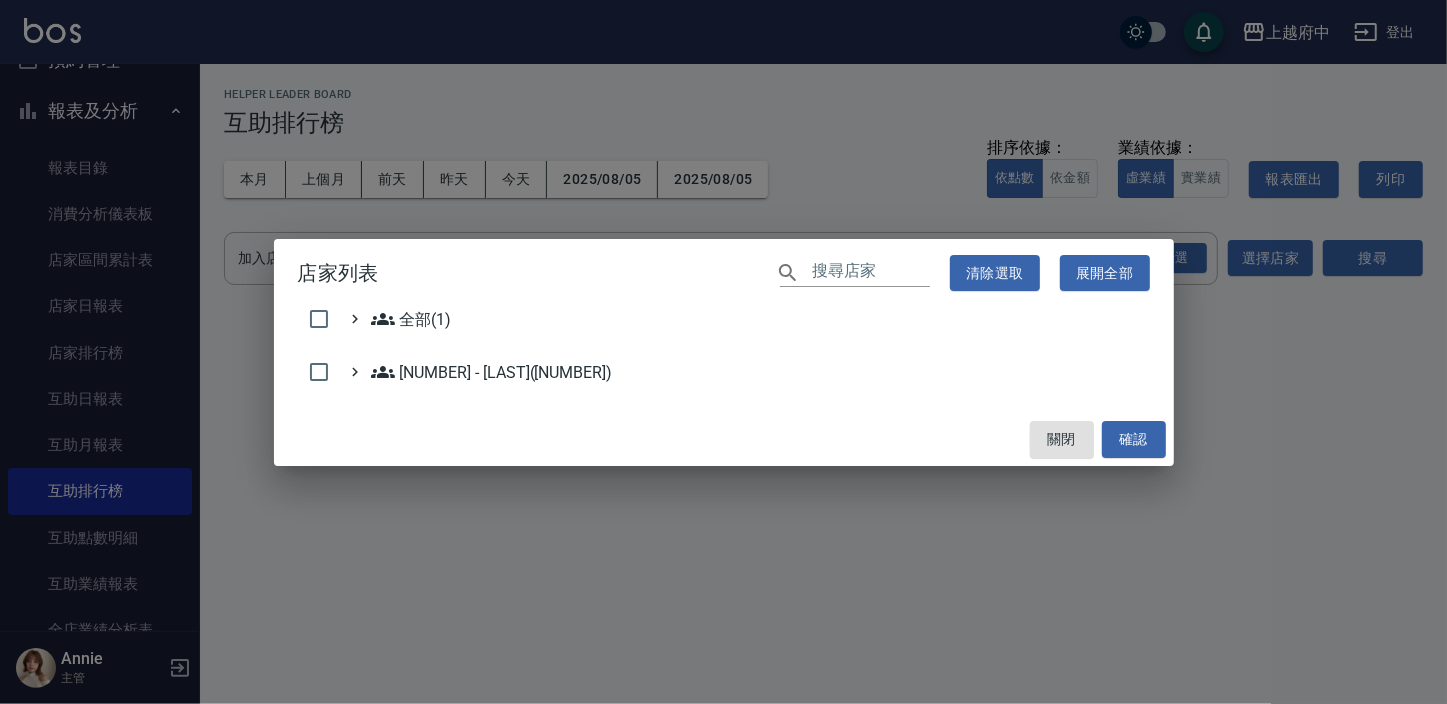 click on "店家列表 ​ 清除選取 展開全部 全部(1) 10 - [NAME](1) 關閉 確認" at bounding box center [723, 352] 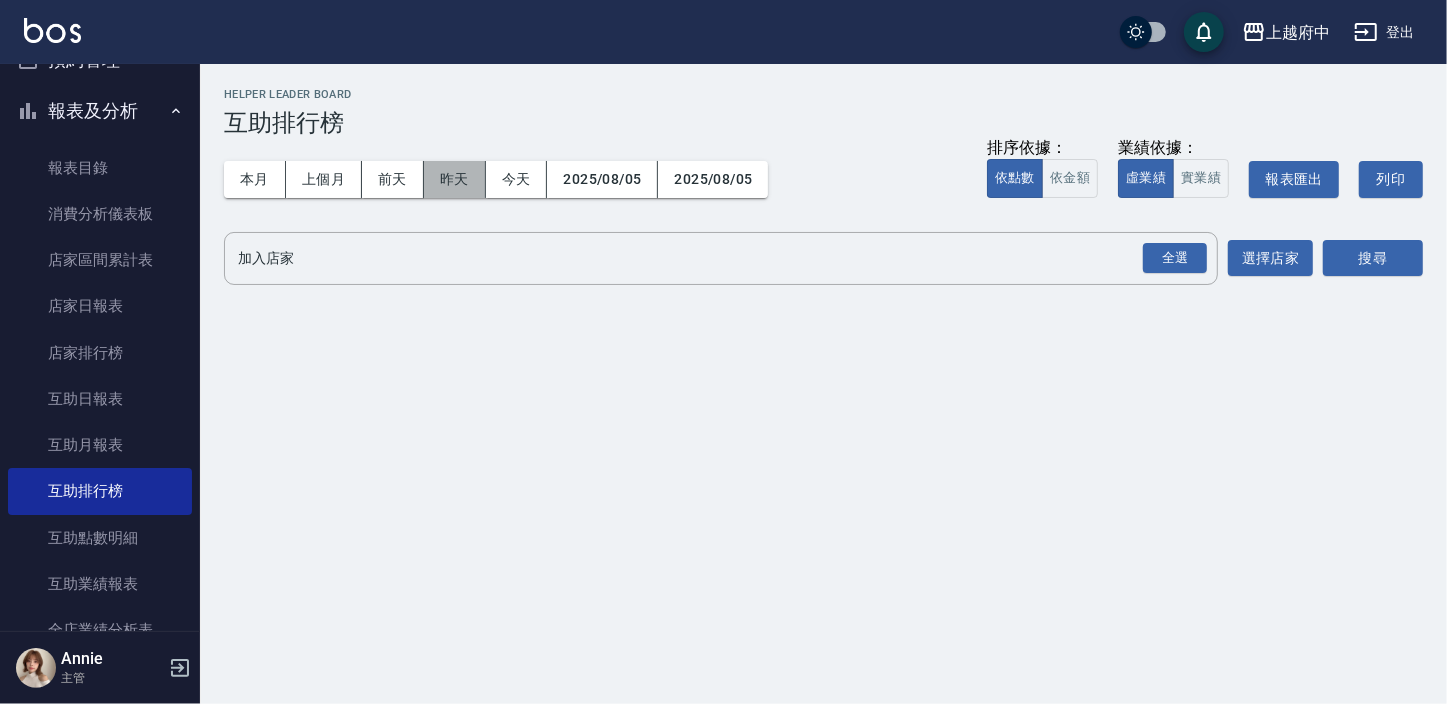 click on "昨天" at bounding box center [455, 179] 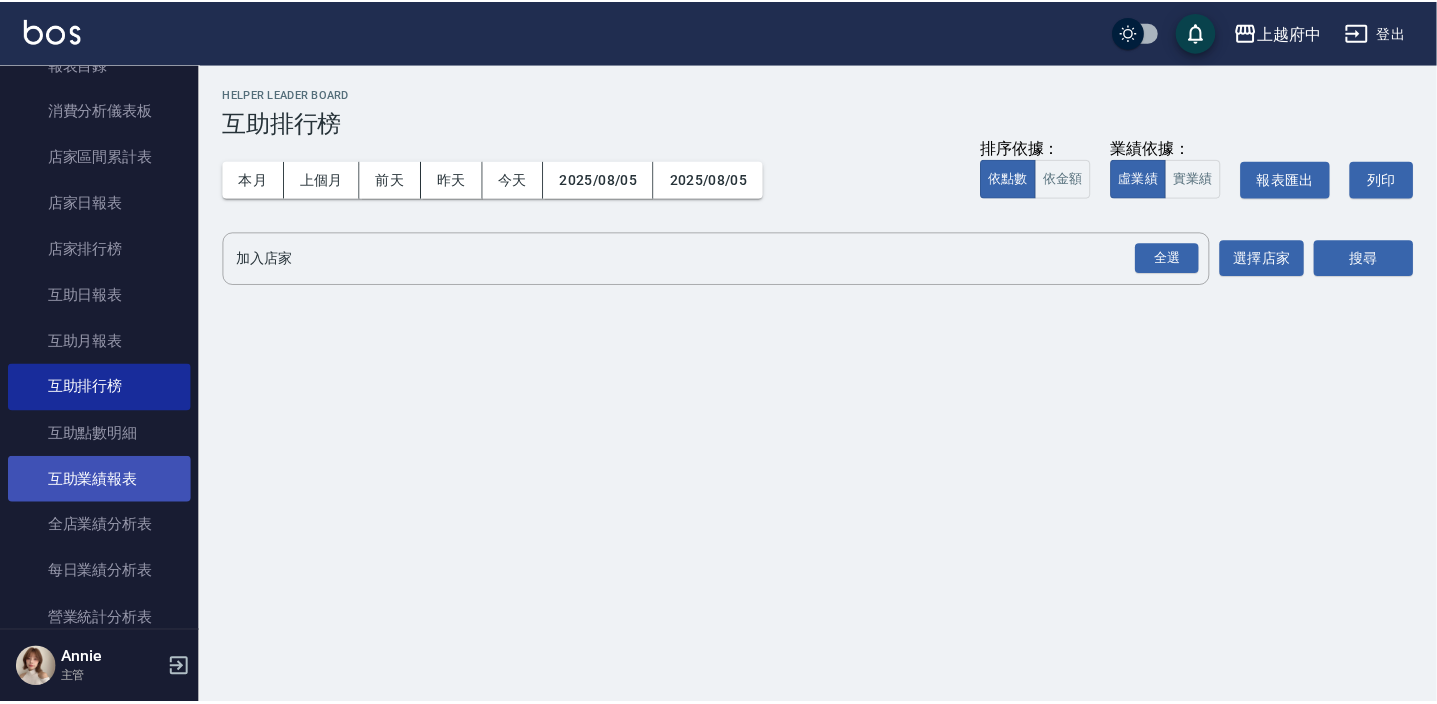 scroll, scrollTop: 197, scrollLeft: 0, axis: vertical 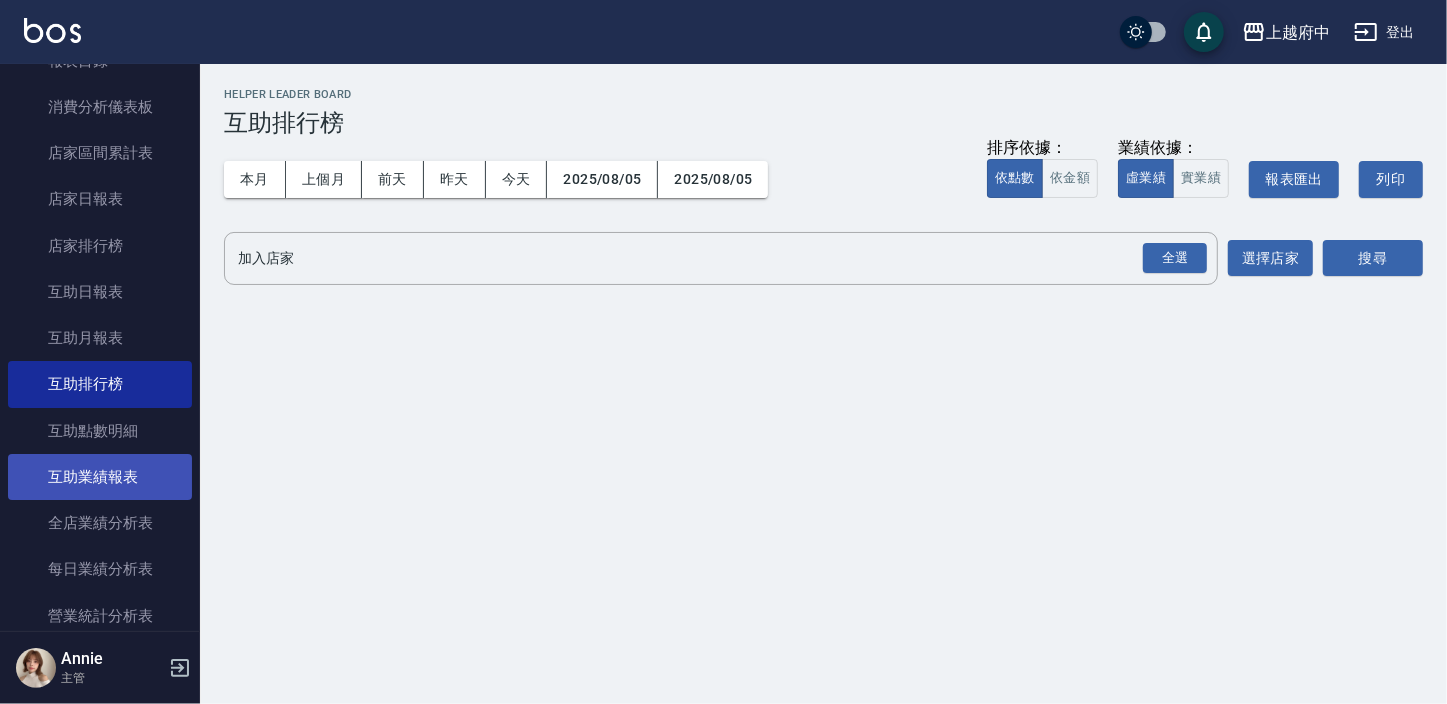click on "互助業績報表" at bounding box center (100, 477) 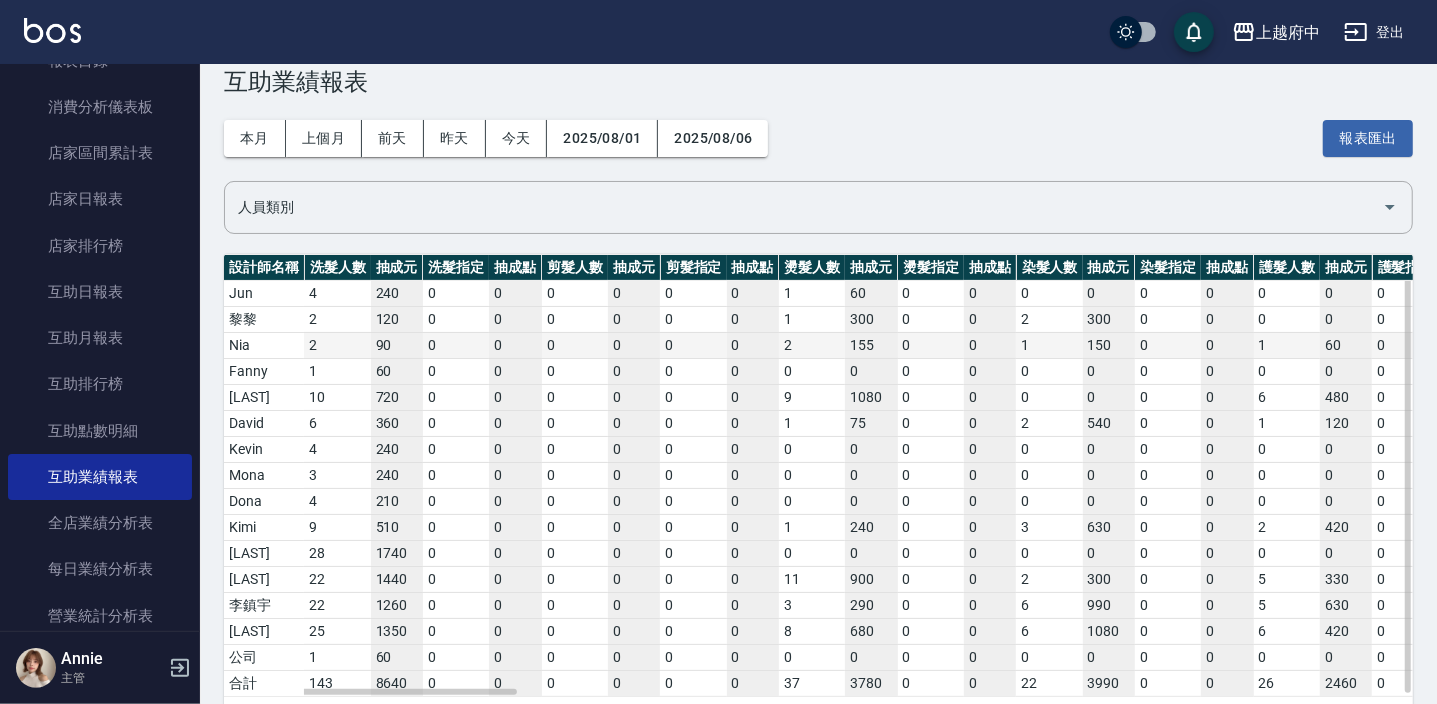scroll, scrollTop: 80, scrollLeft: 0, axis: vertical 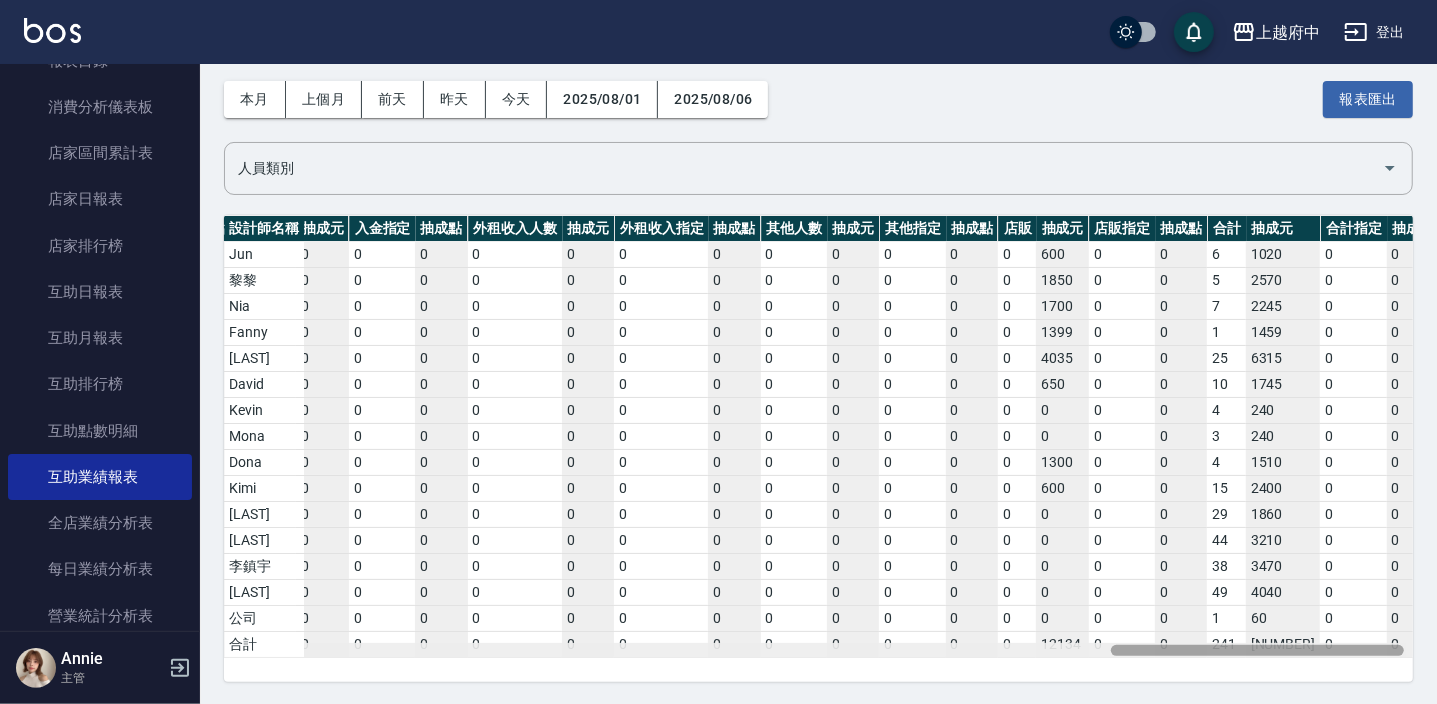 drag, startPoint x: 467, startPoint y: 642, endPoint x: 1446, endPoint y: 680, distance: 979.7372 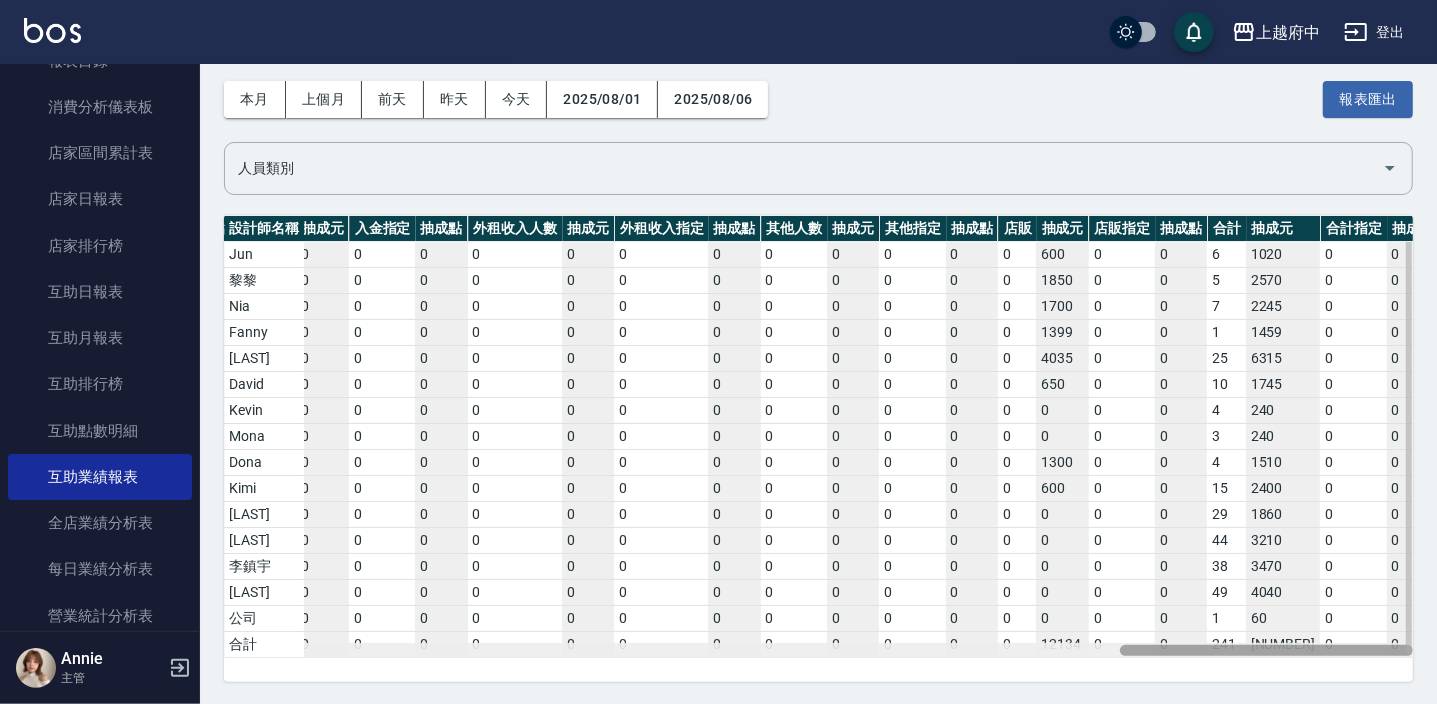drag, startPoint x: 1230, startPoint y: 642, endPoint x: 1263, endPoint y: 646, distance: 33.24154 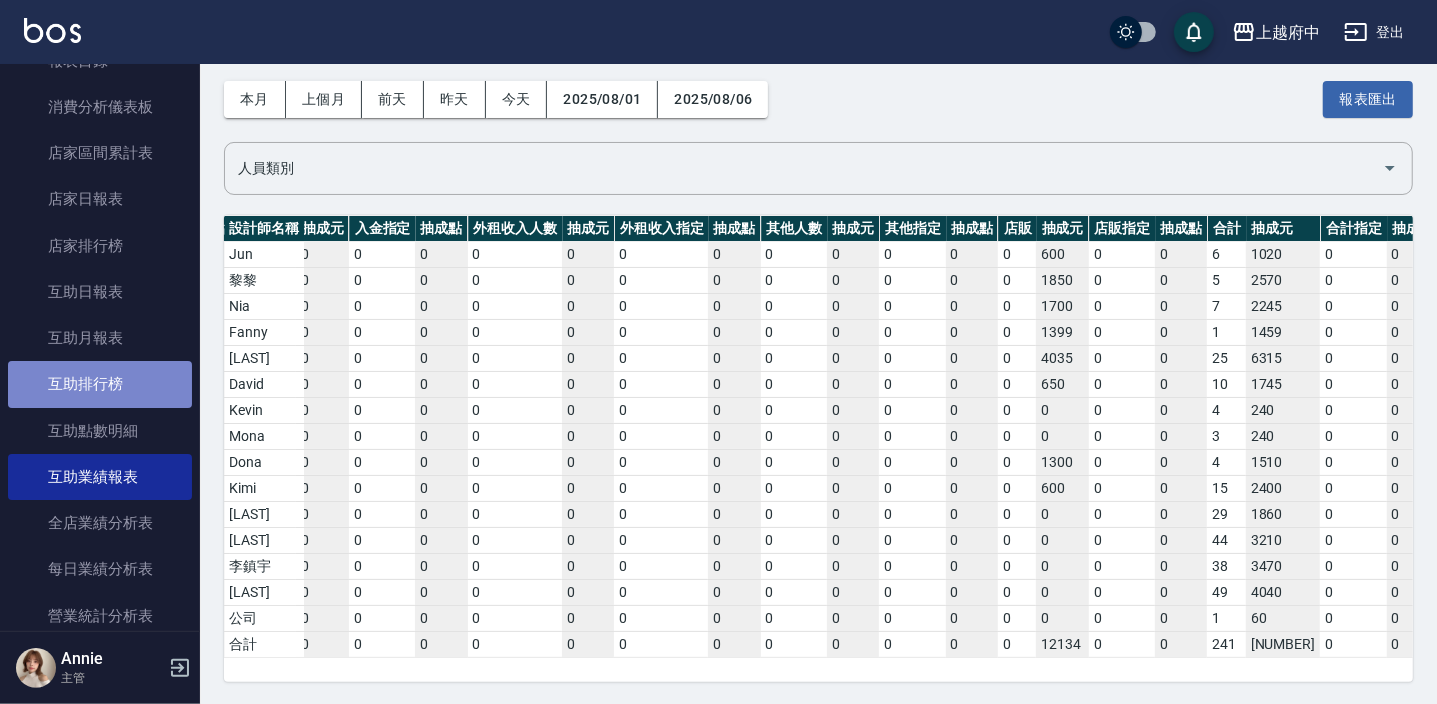click on "互助排行榜" at bounding box center [100, 384] 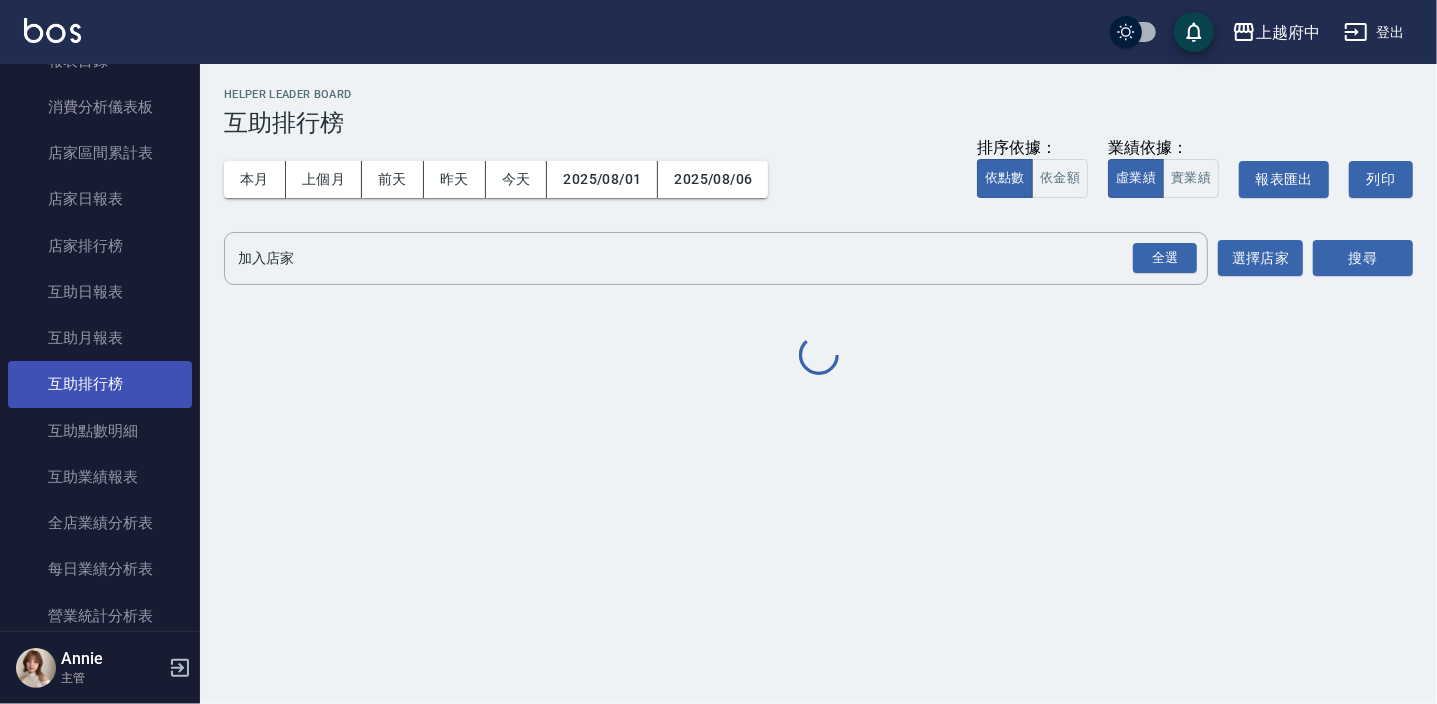 scroll, scrollTop: 0, scrollLeft: 0, axis: both 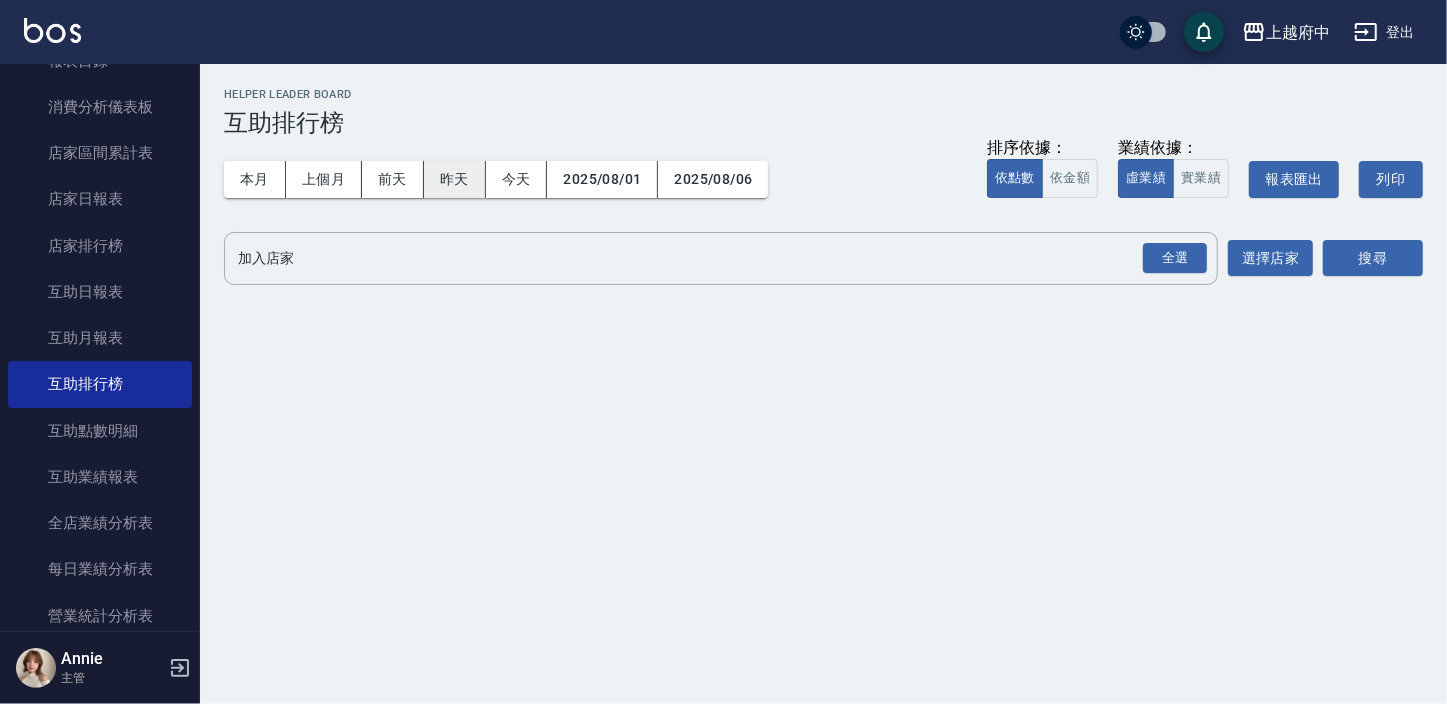 click on "昨天" at bounding box center (455, 179) 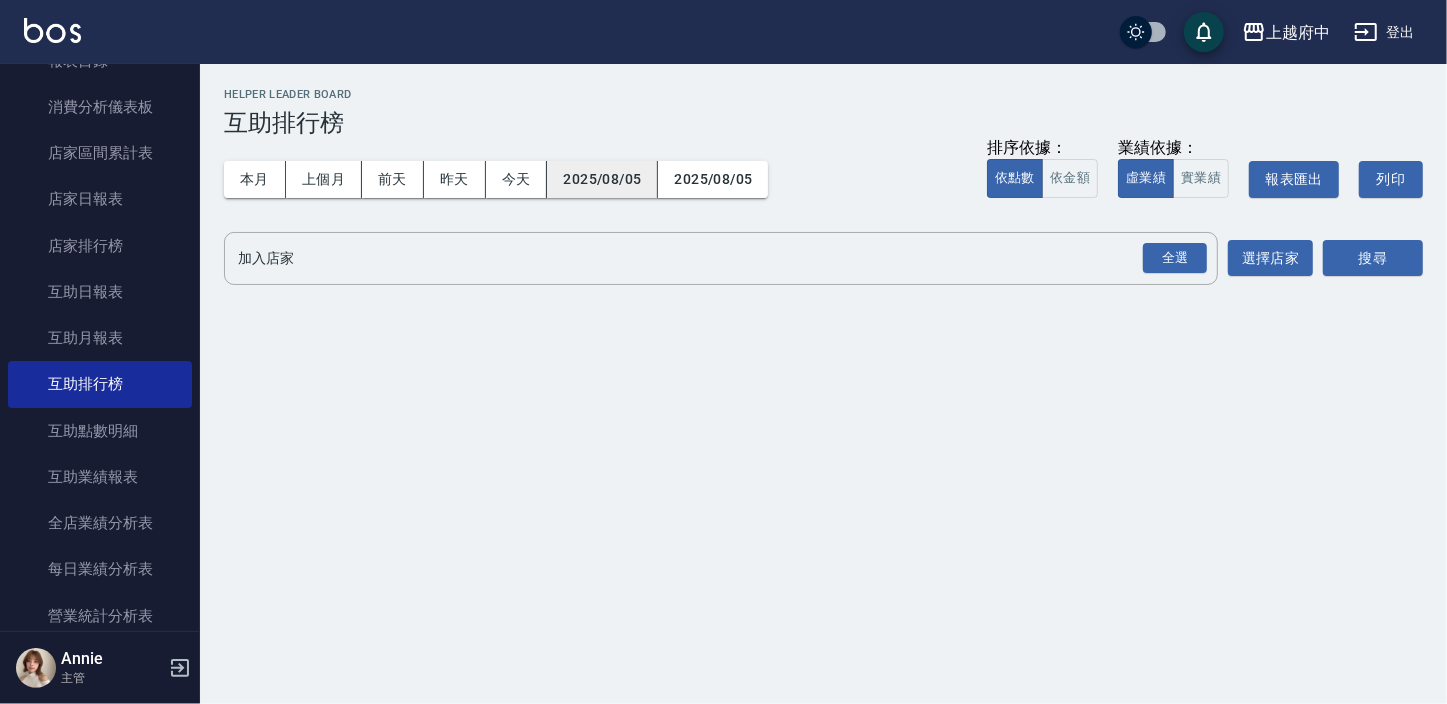 click on "2025/08/05" at bounding box center [602, 179] 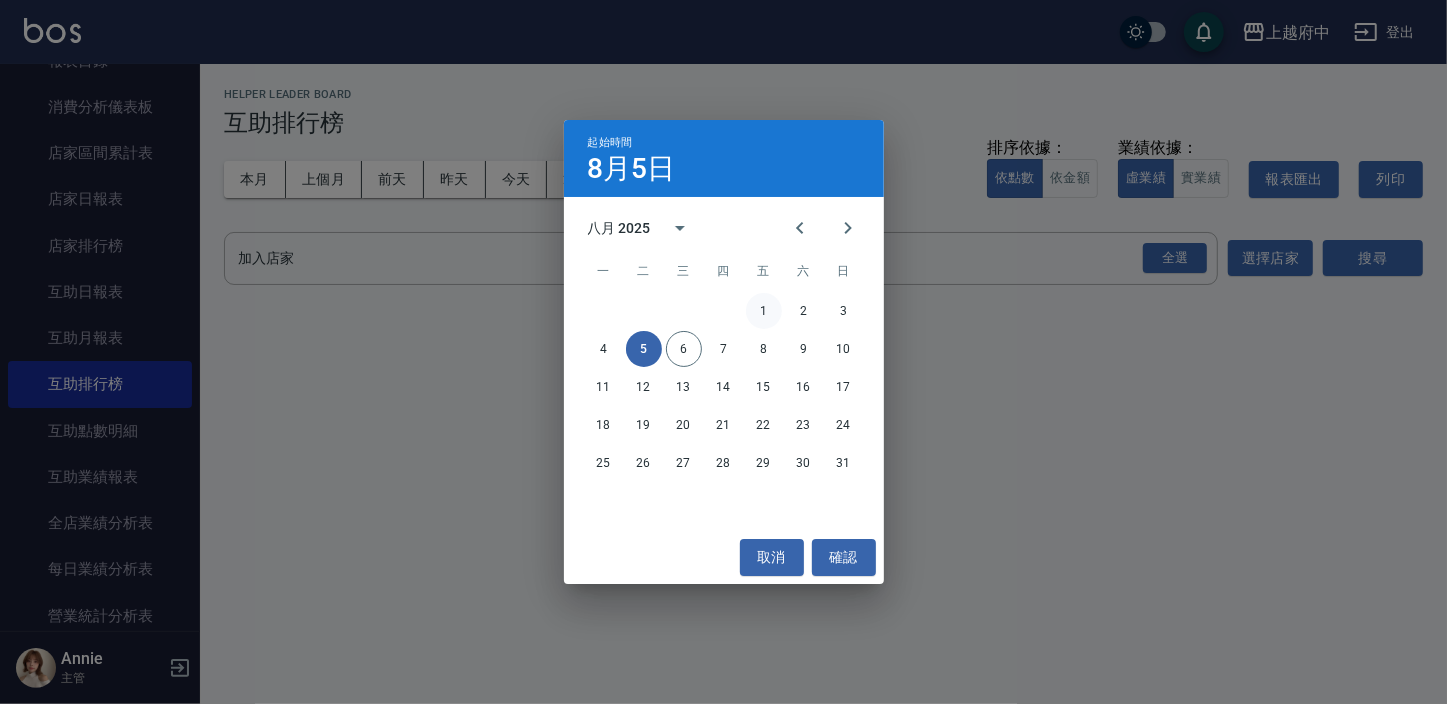 click on "1" at bounding box center [764, 311] 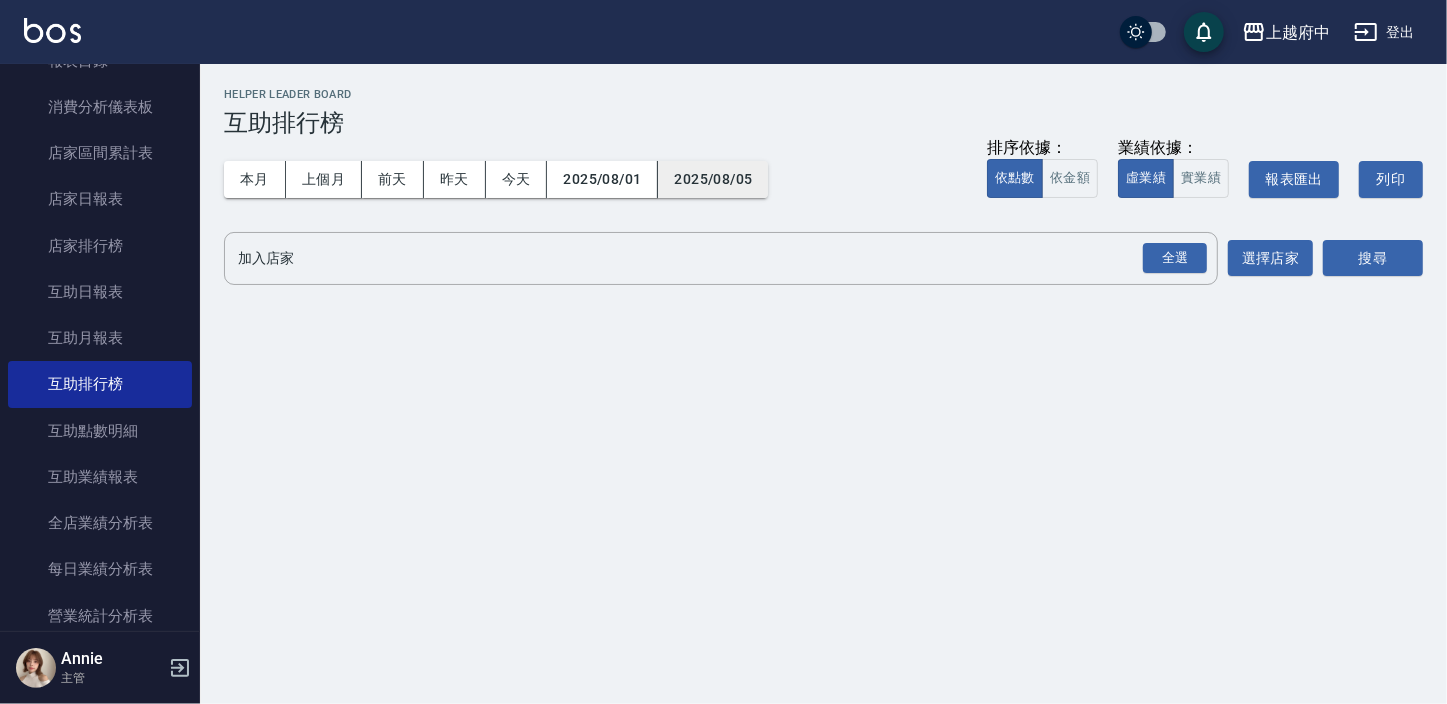 click on "2025/08/05" at bounding box center (713, 179) 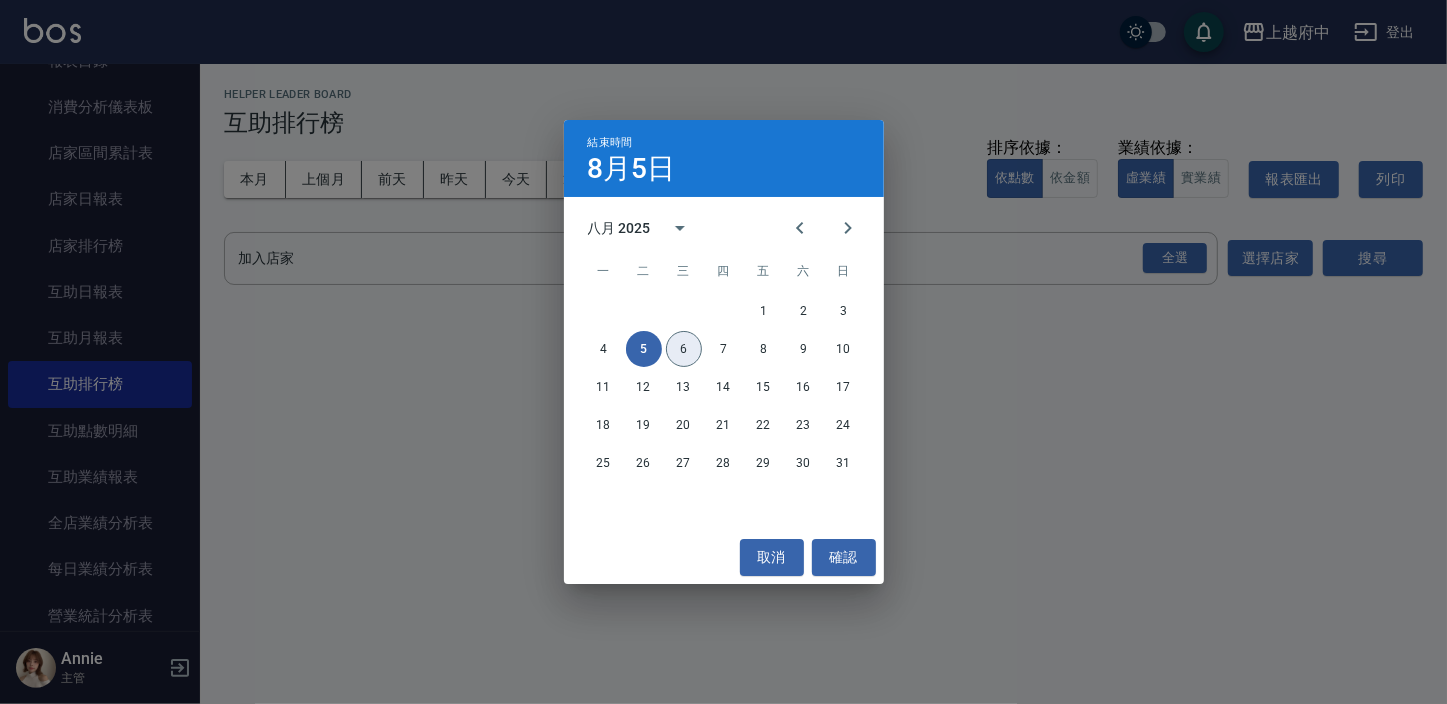 click on "6" at bounding box center (684, 349) 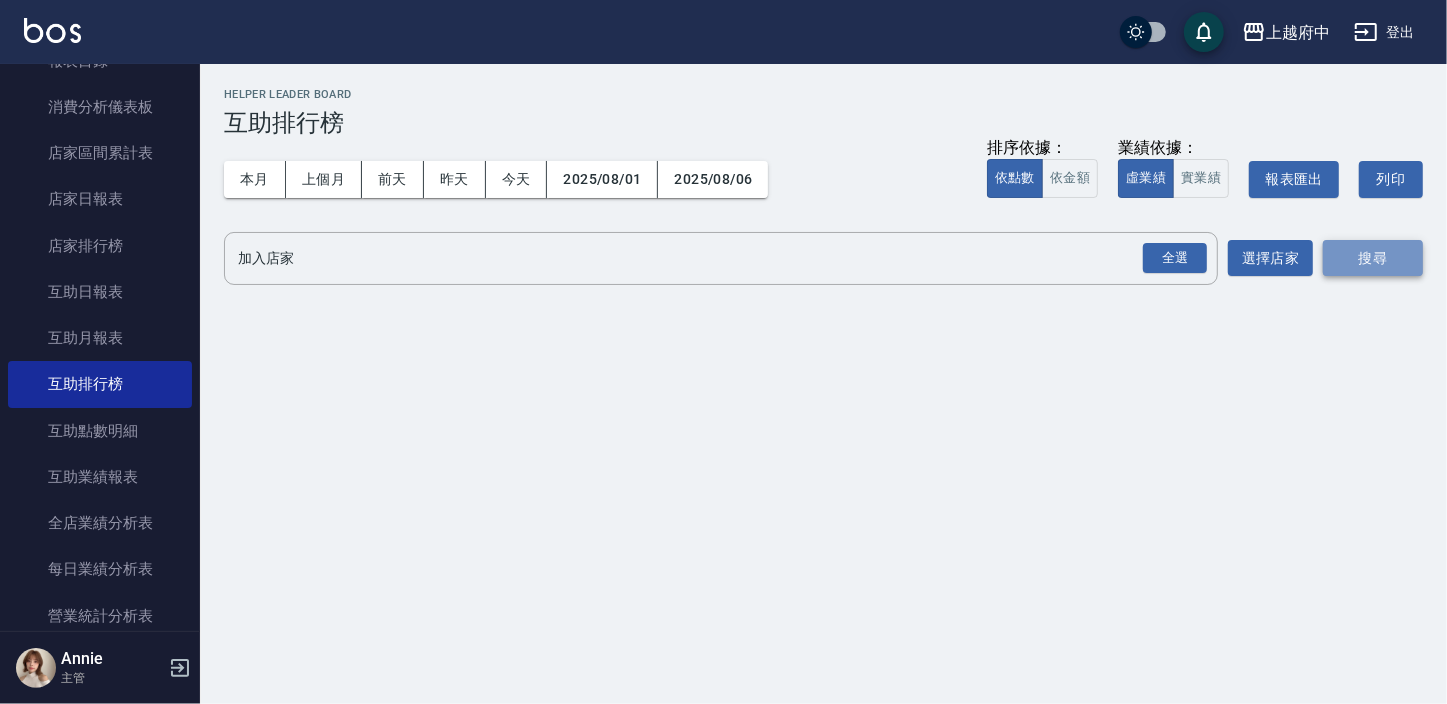 click on "搜尋" at bounding box center [1373, 258] 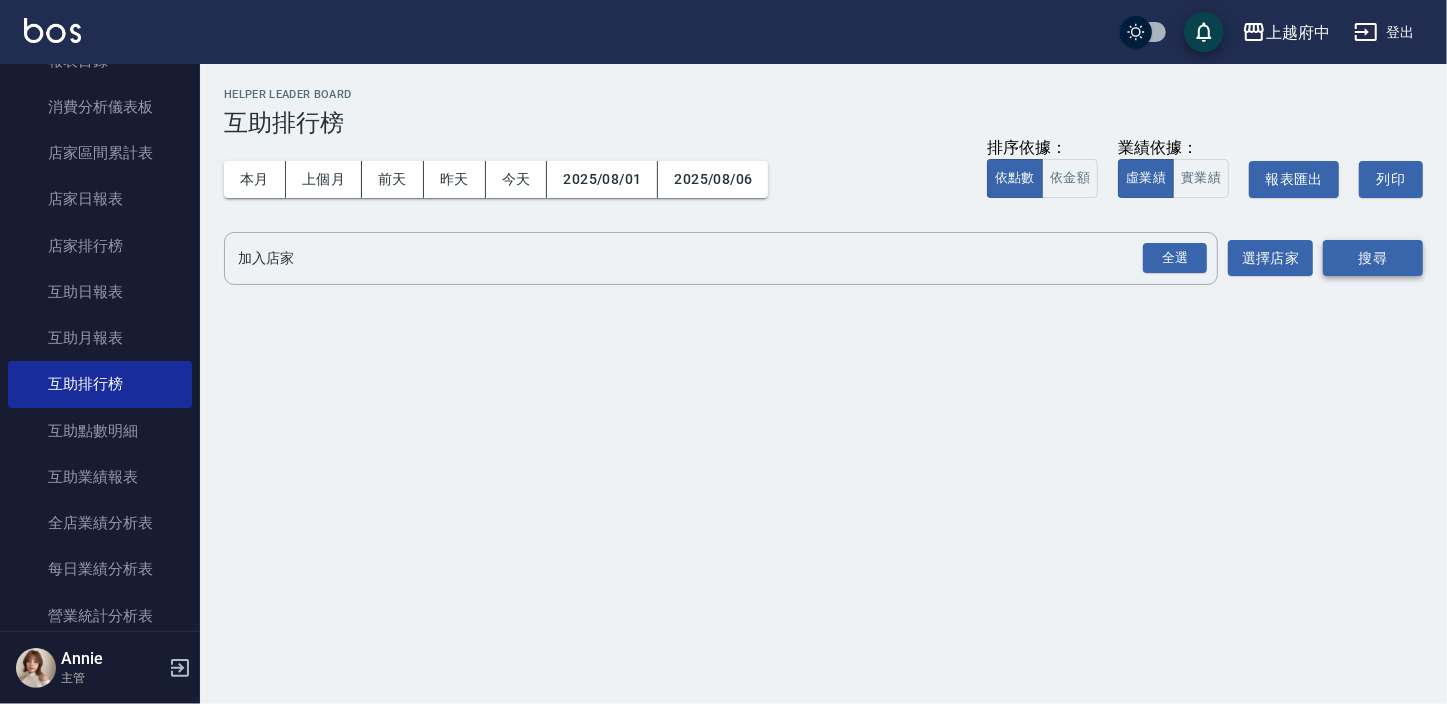 click on "搜尋" at bounding box center (1373, 258) 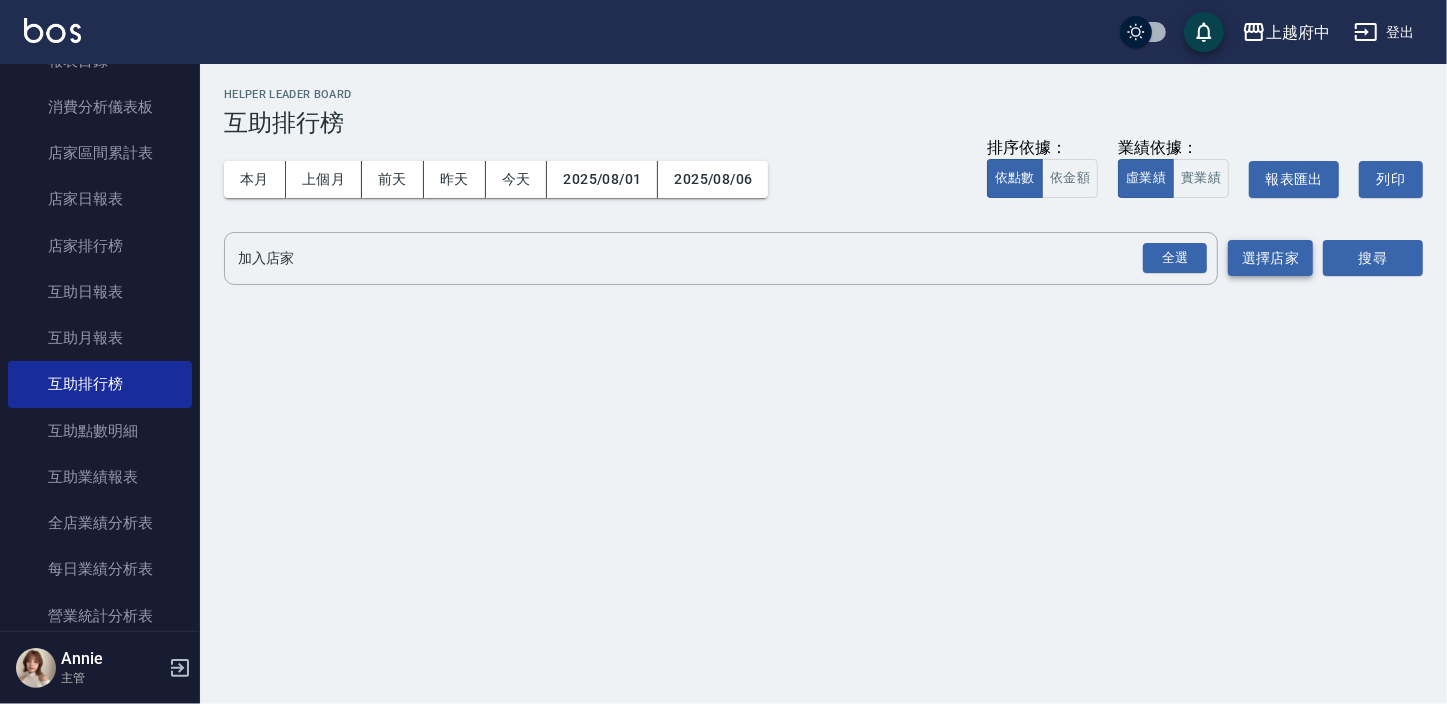 click on "選擇店家" at bounding box center (1270, 258) 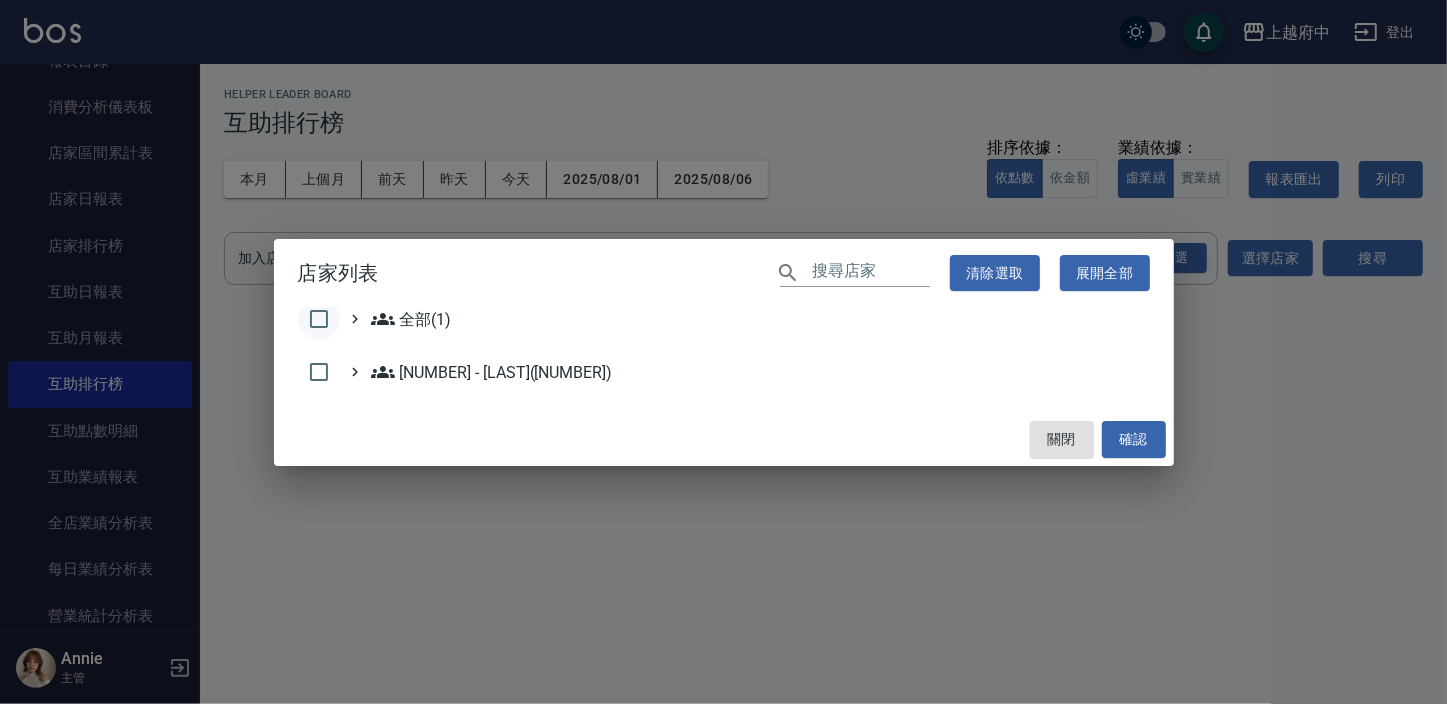 click at bounding box center (319, 319) 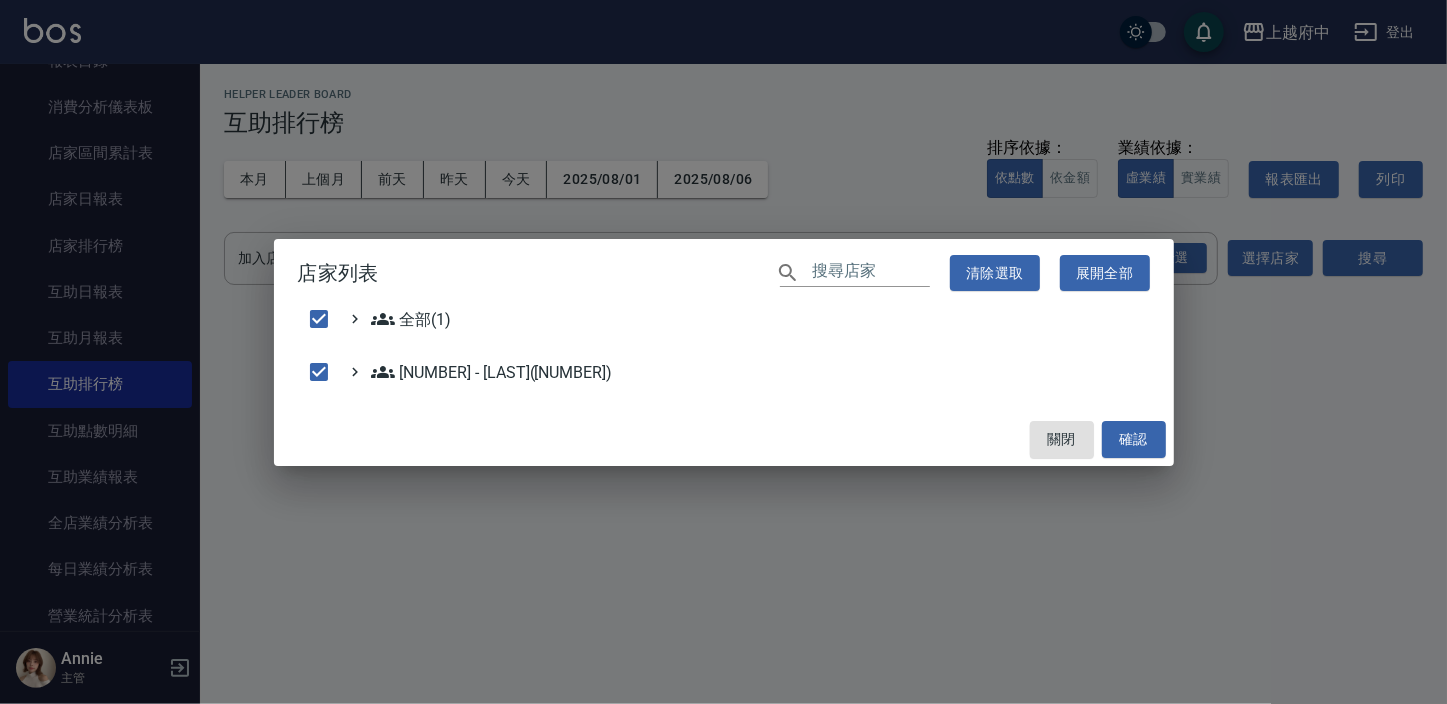 click on "店家列表 ​ 清除選取 展開全部" at bounding box center [724, 273] 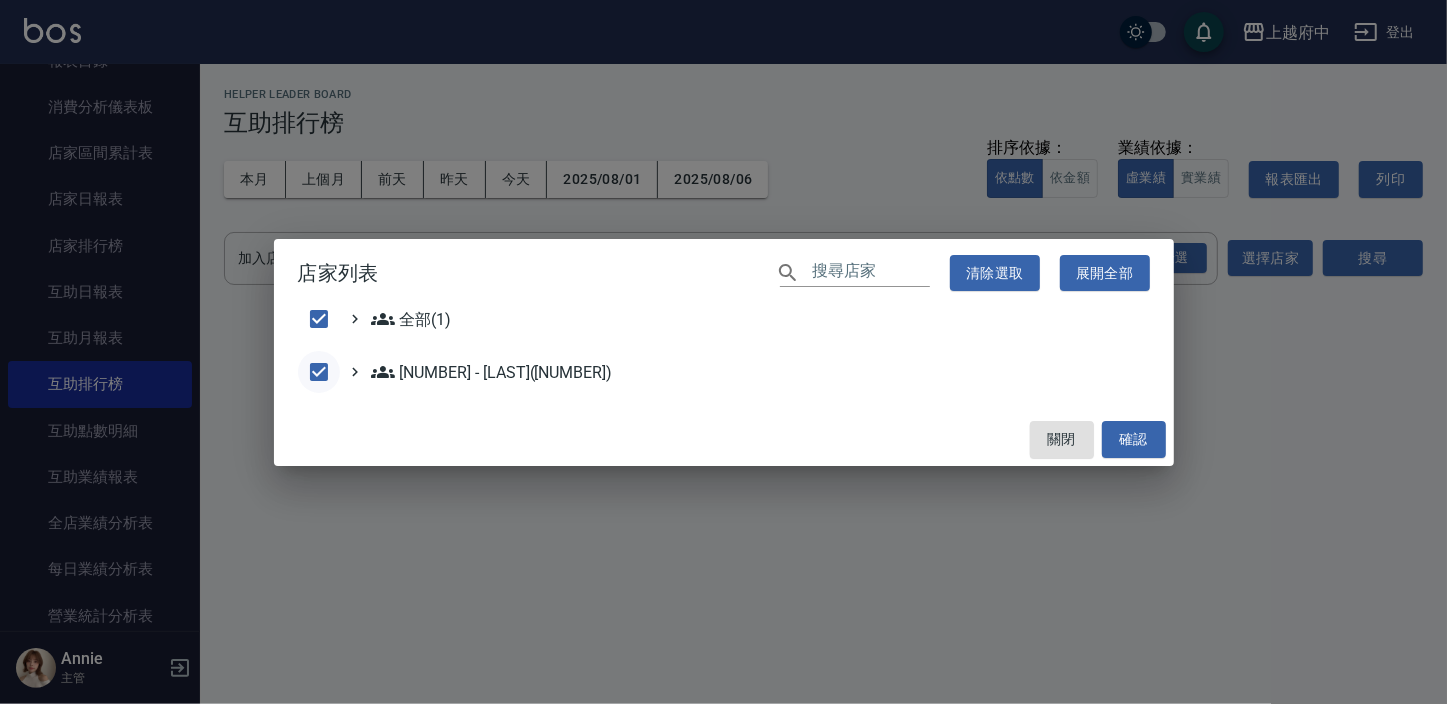 click at bounding box center (319, 372) 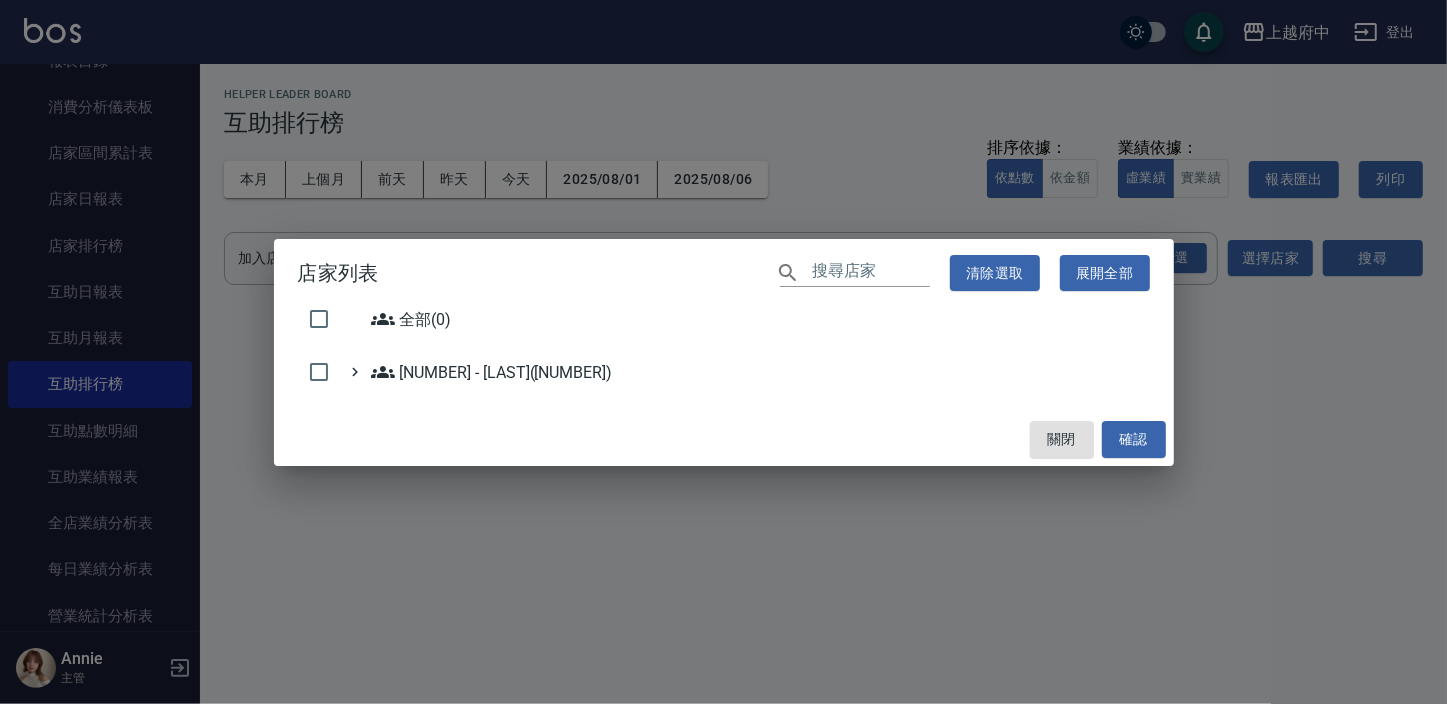 click on "店家列表 ​ 清除選取 展開全部 全部(0) 10 - [NAME](1) 關閉 確認" at bounding box center (723, 352) 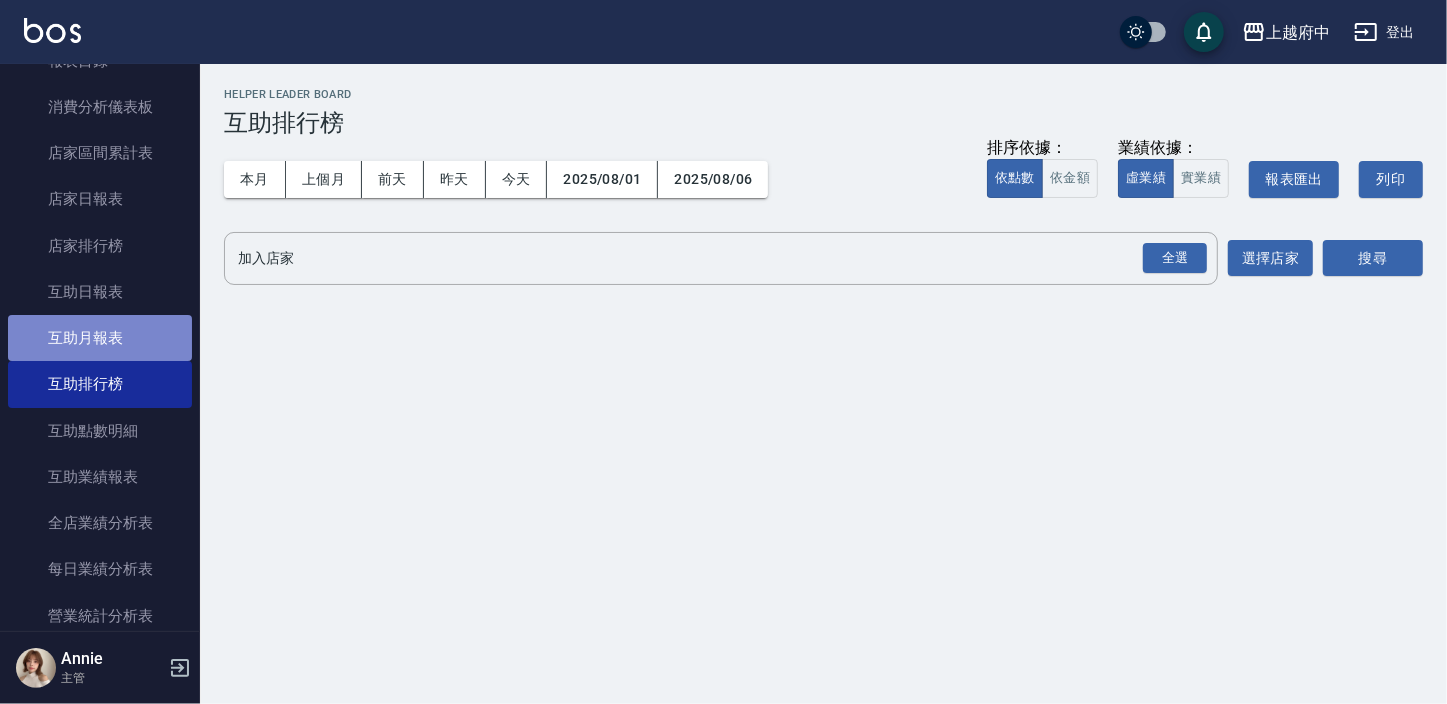 click on "互助月報表" at bounding box center [100, 338] 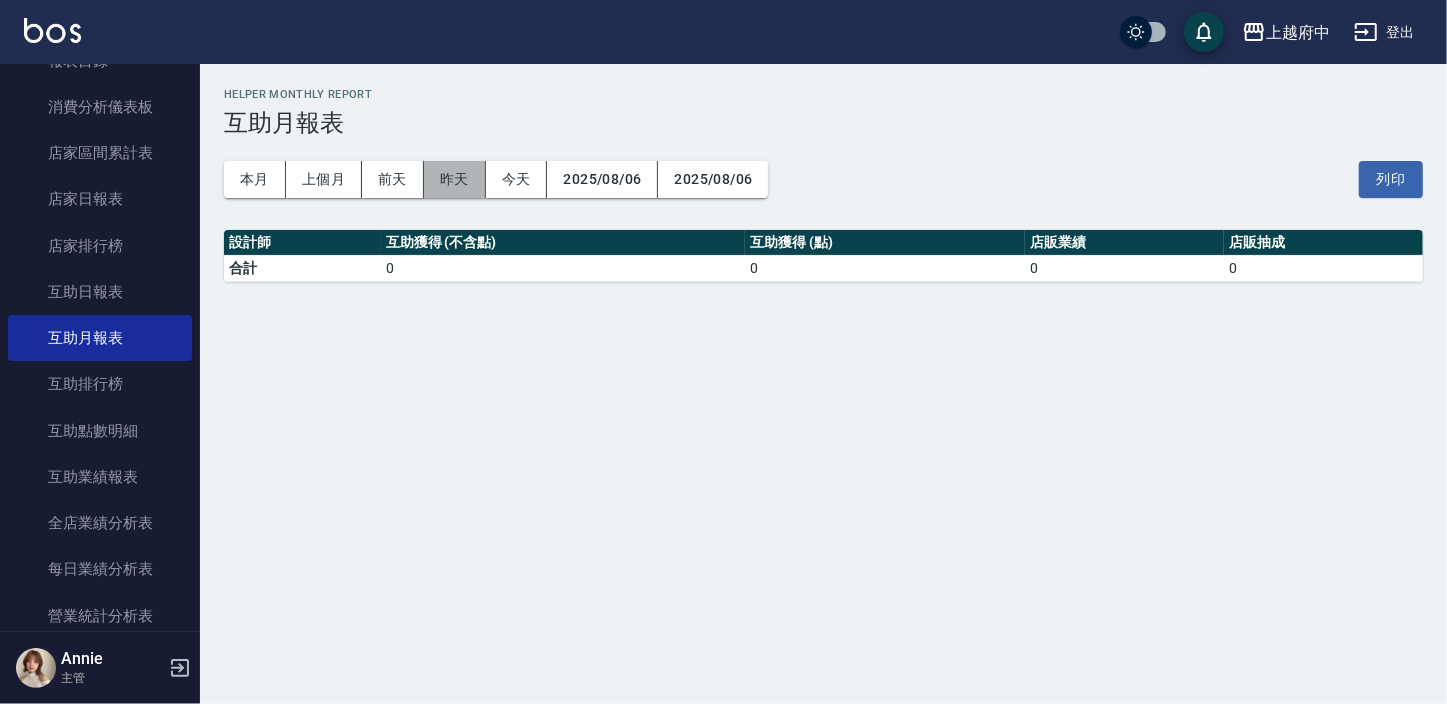 click on "昨天" at bounding box center [455, 179] 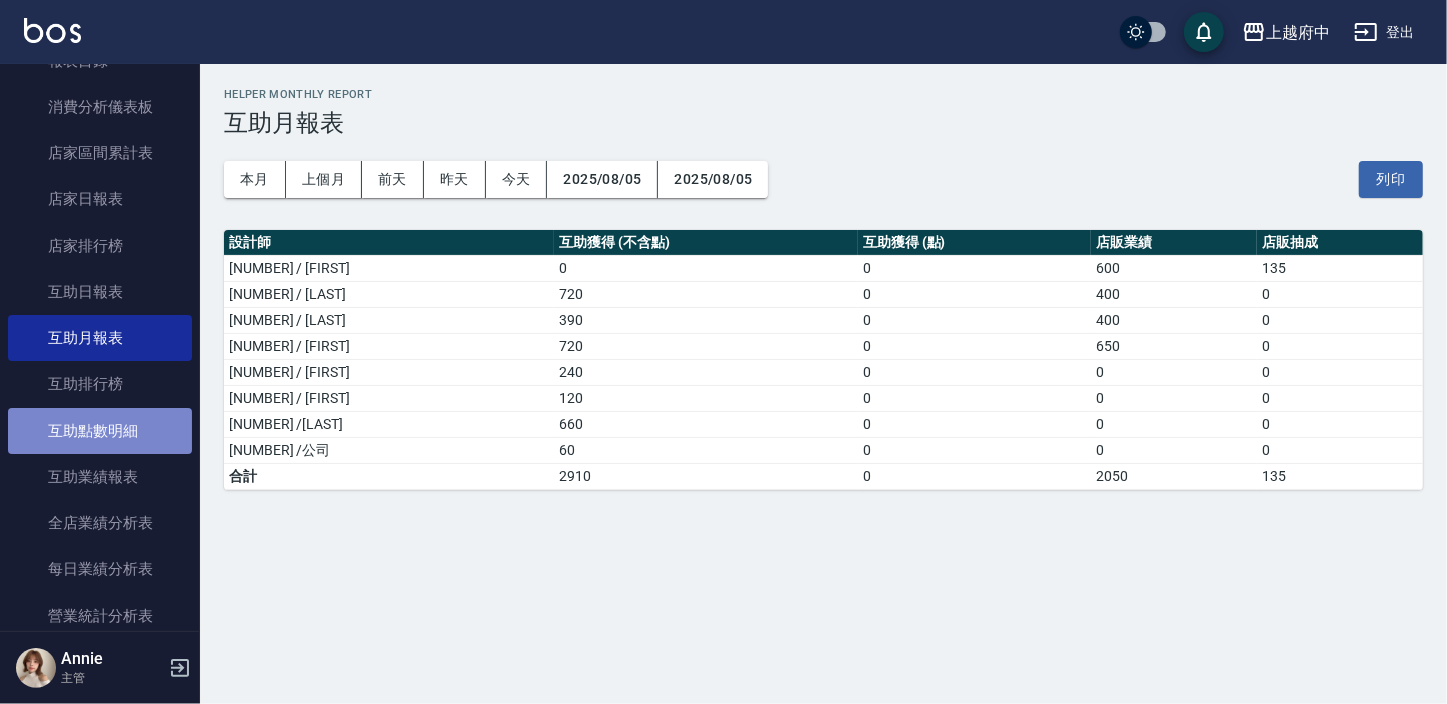 click on "互助點數明細" at bounding box center [100, 431] 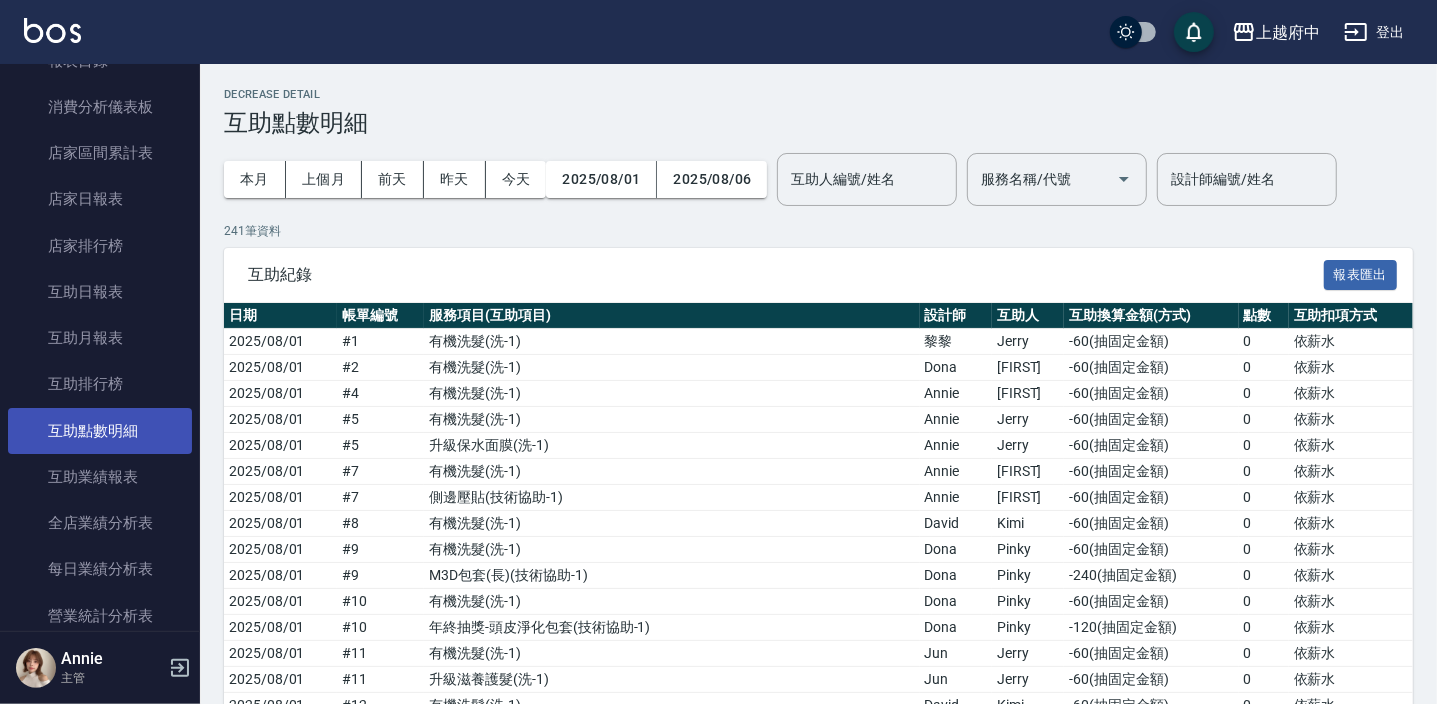 click on "互助業績報表" at bounding box center (100, 477) 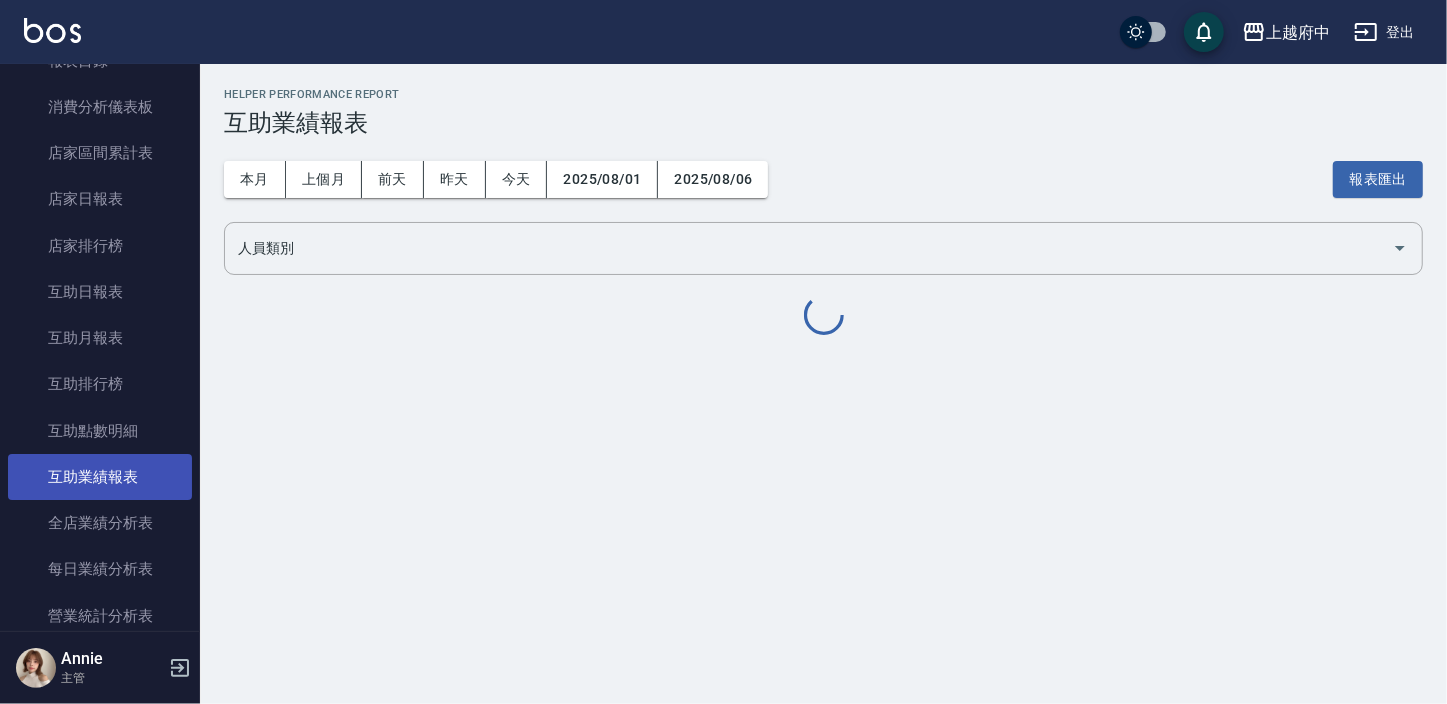 click on "互助業績報表" at bounding box center (100, 477) 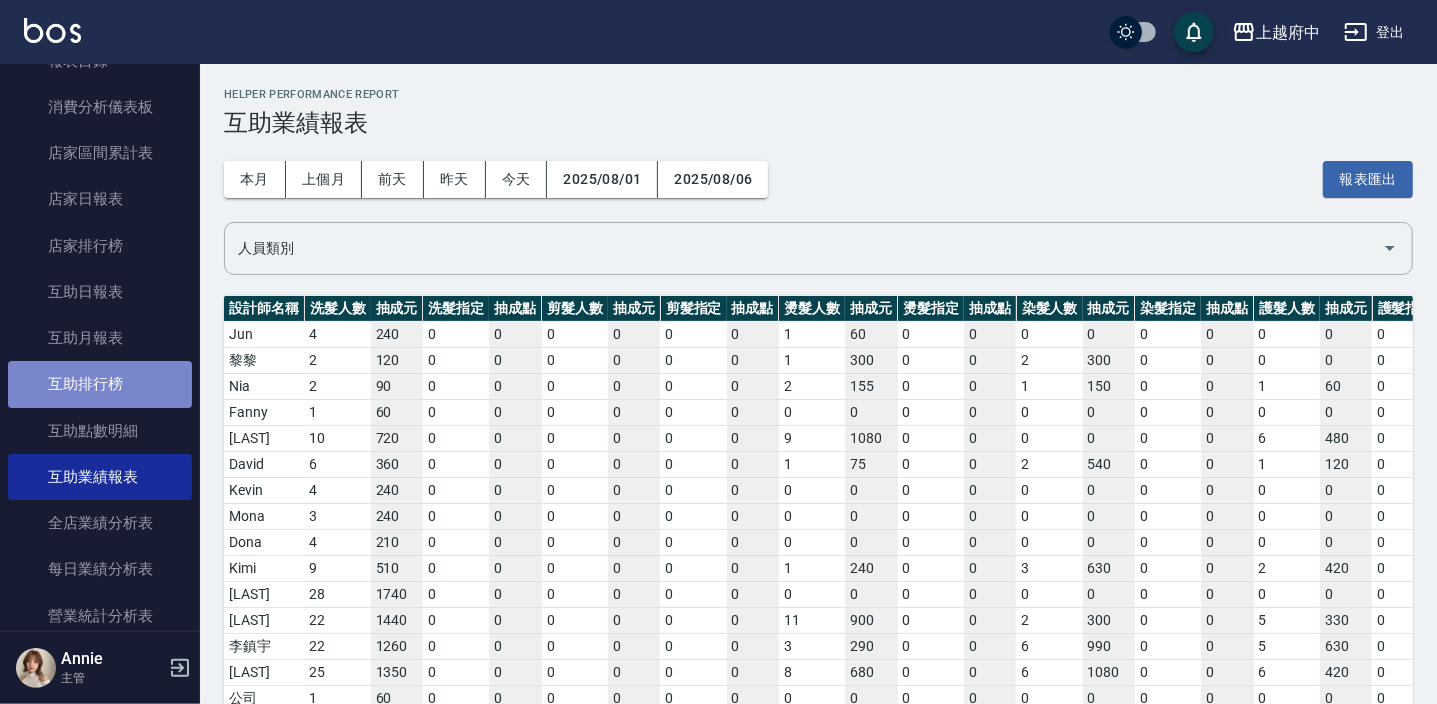 click on "互助排行榜" at bounding box center (100, 384) 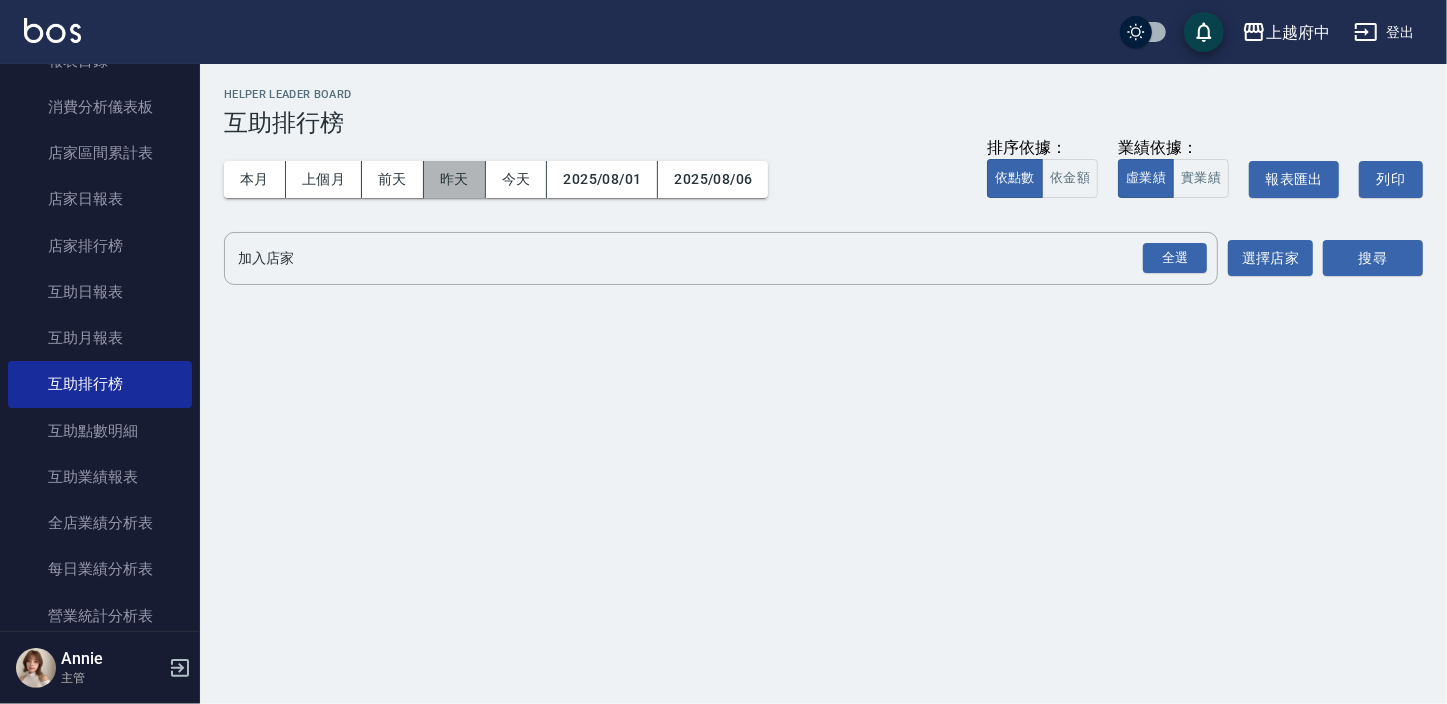 click on "昨天" at bounding box center [455, 179] 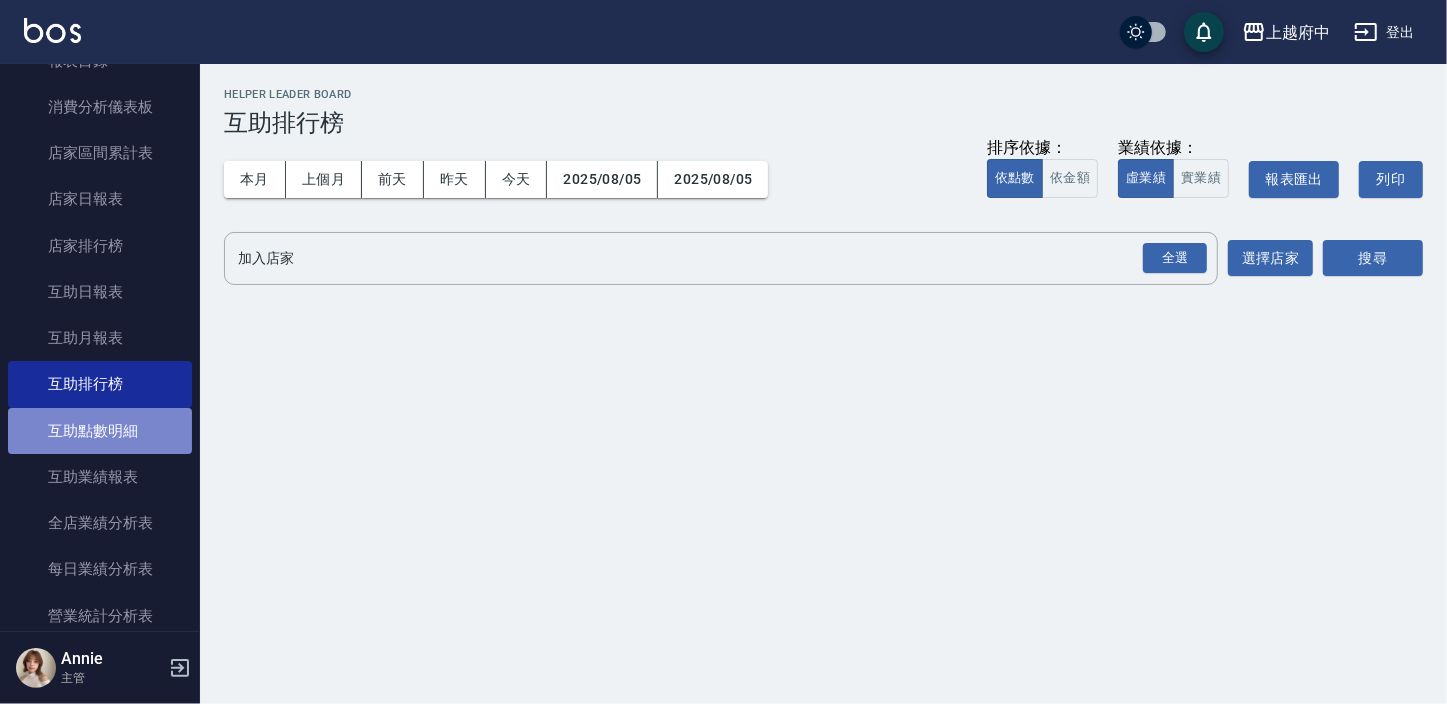 click on "互助點數明細" at bounding box center [100, 431] 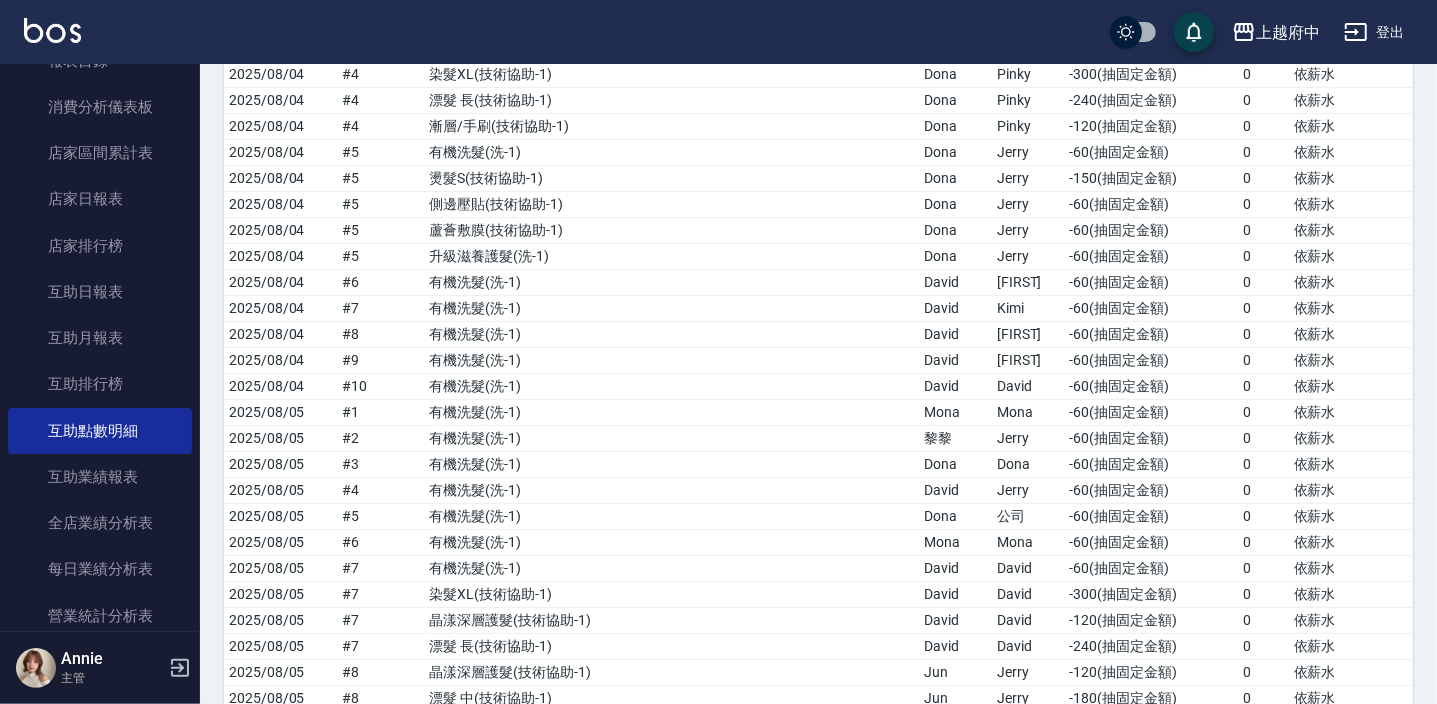 scroll, scrollTop: 5936, scrollLeft: 0, axis: vertical 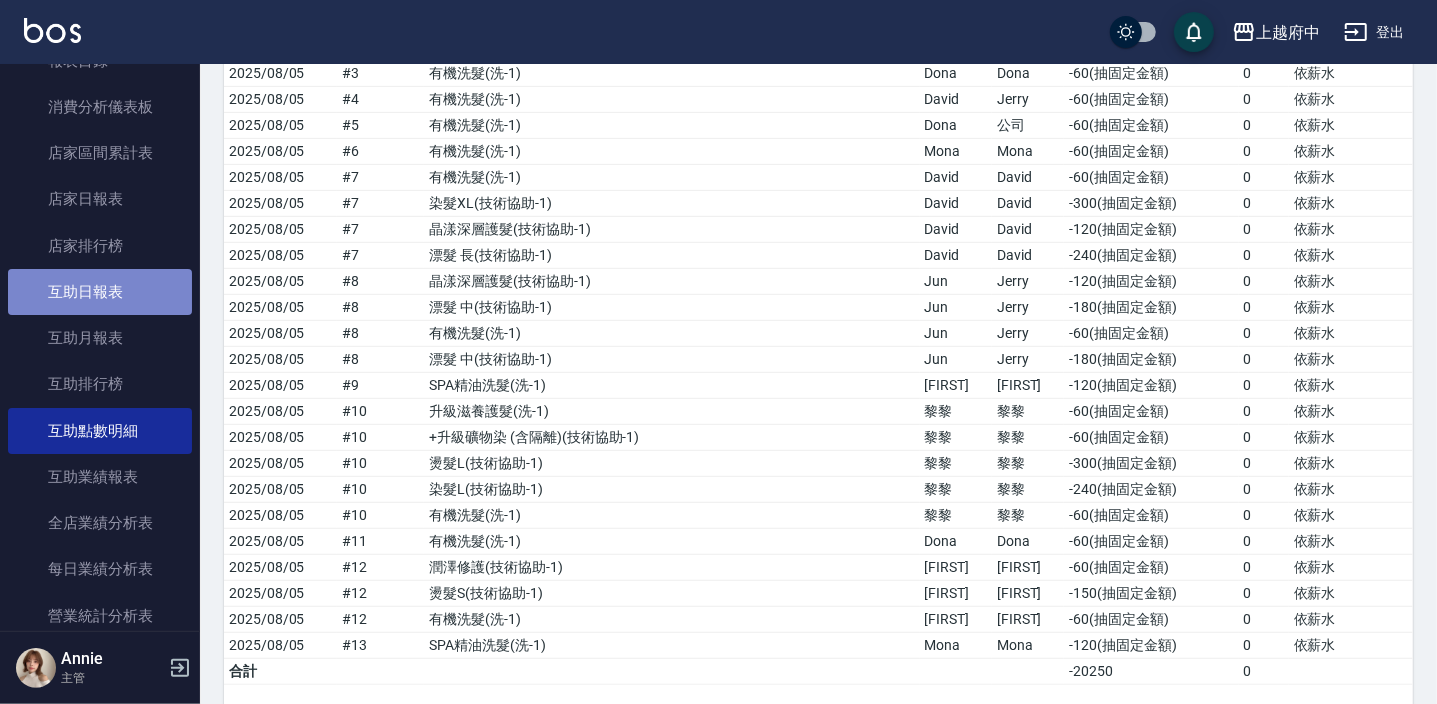 click on "互助日報表" at bounding box center (100, 292) 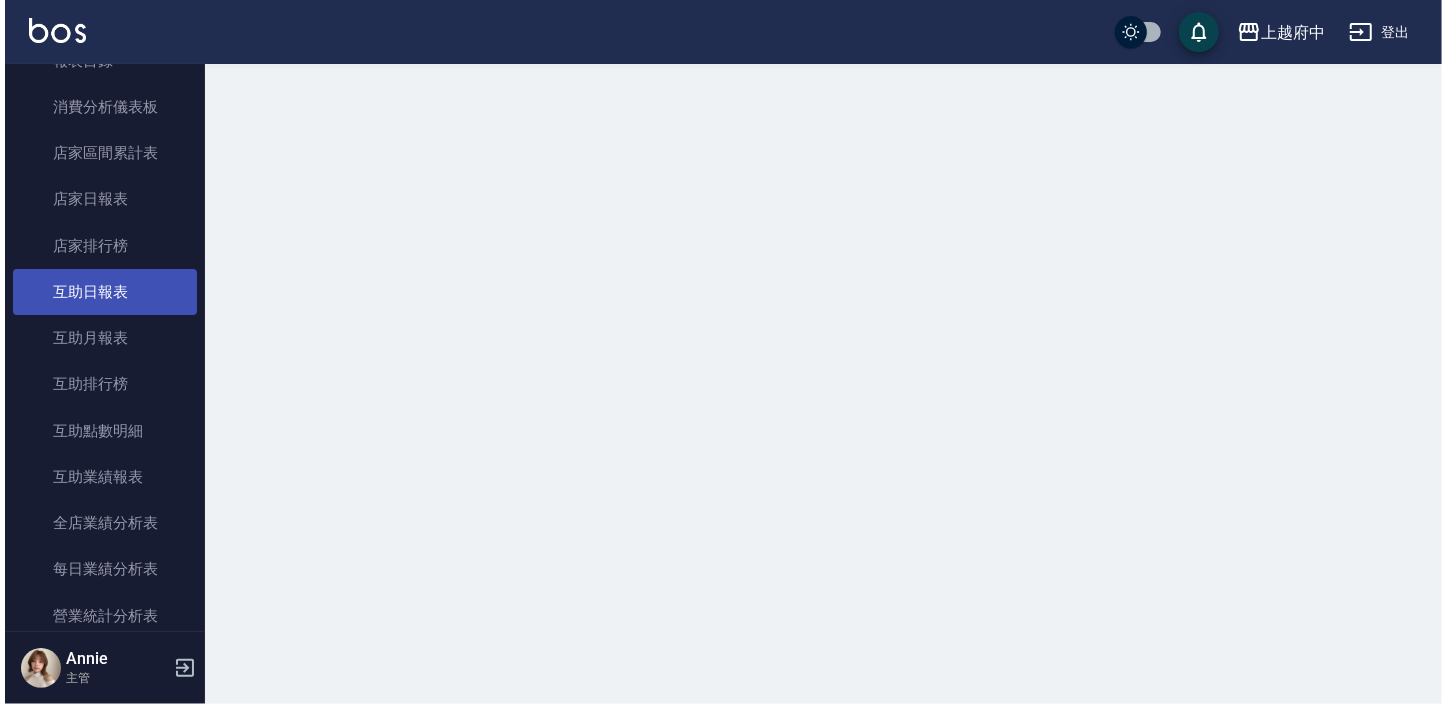 scroll, scrollTop: 0, scrollLeft: 0, axis: both 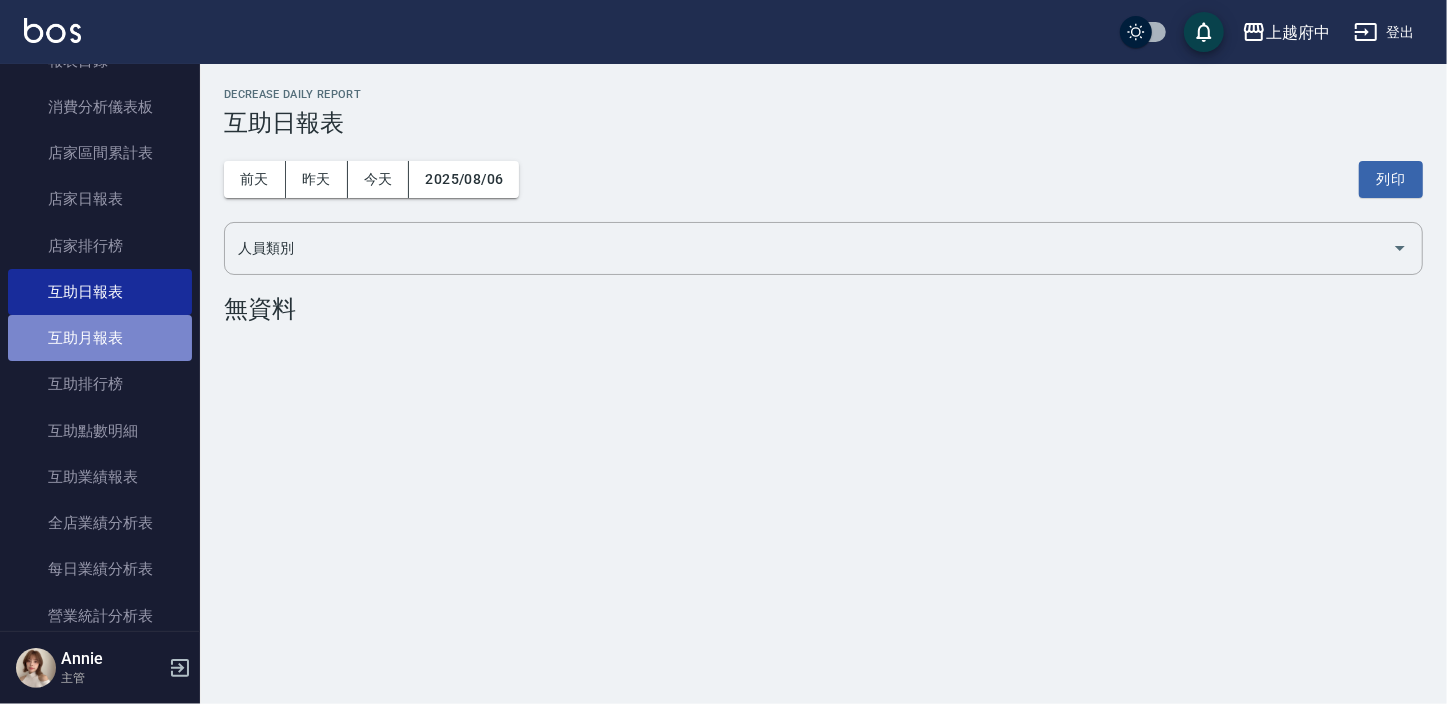 click on "互助月報表" at bounding box center (100, 338) 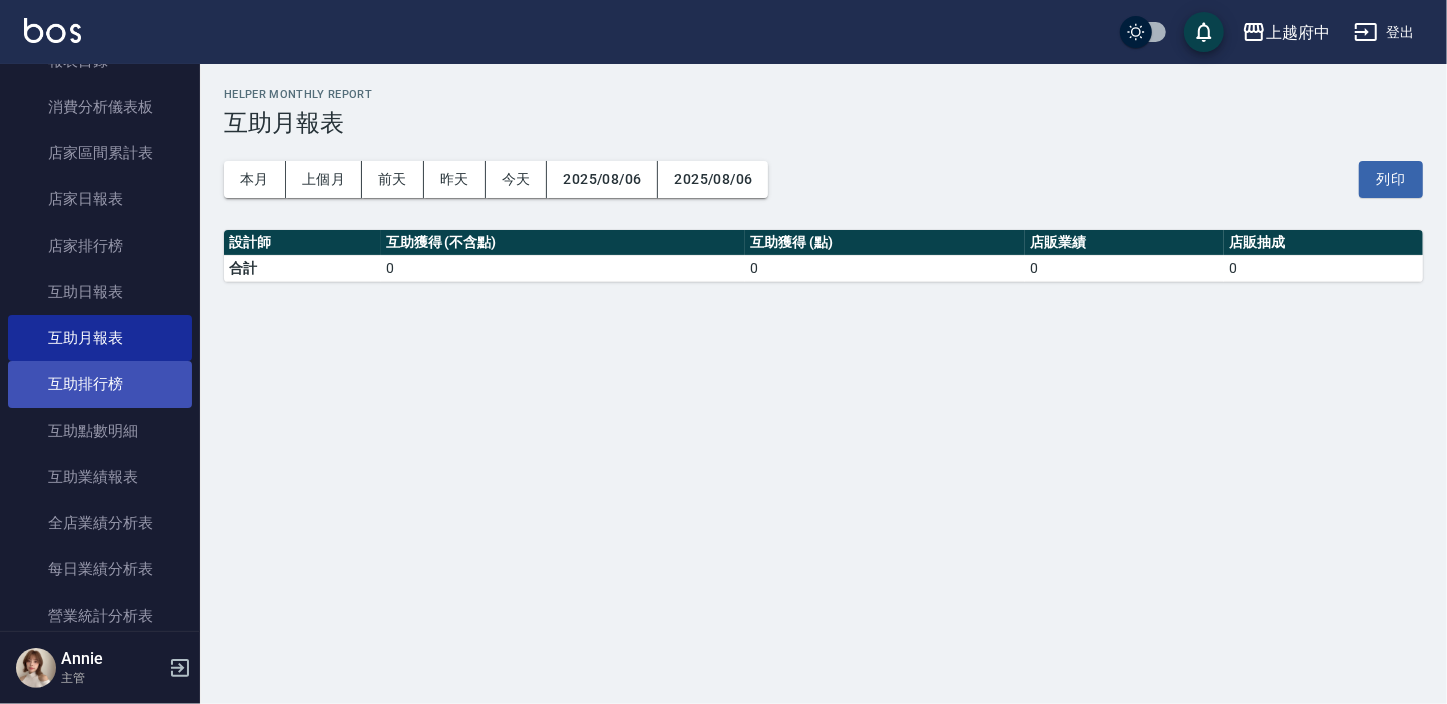 click on "互助排行榜" at bounding box center (100, 384) 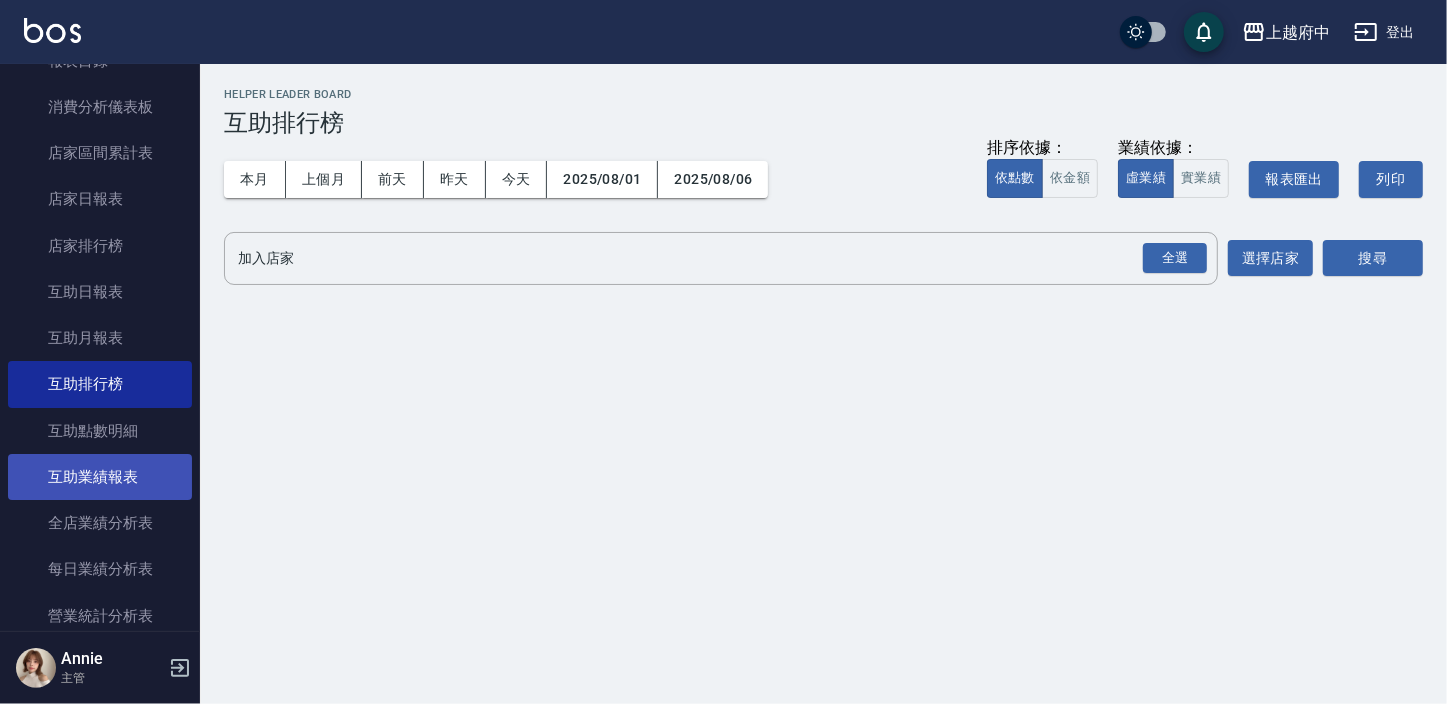 click on "互助業績報表" at bounding box center [100, 477] 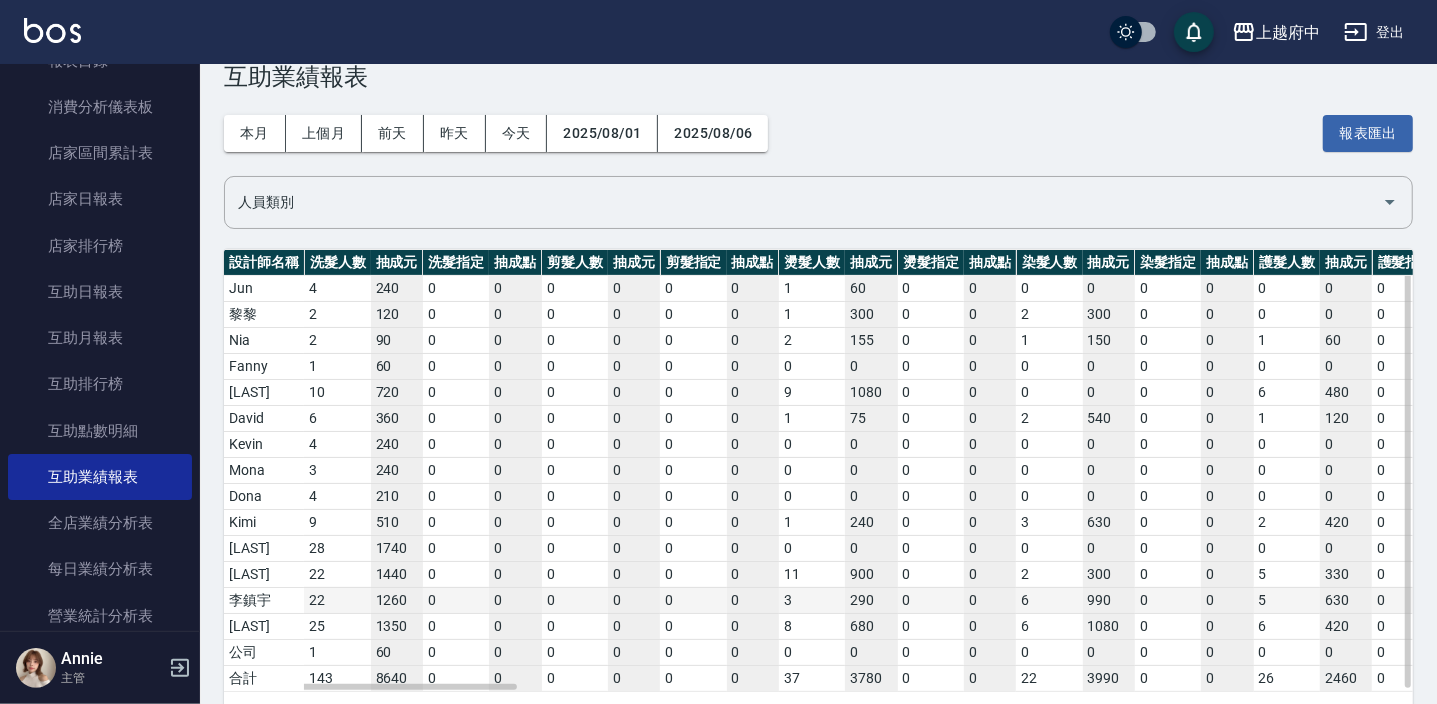 scroll, scrollTop: 80, scrollLeft: 0, axis: vertical 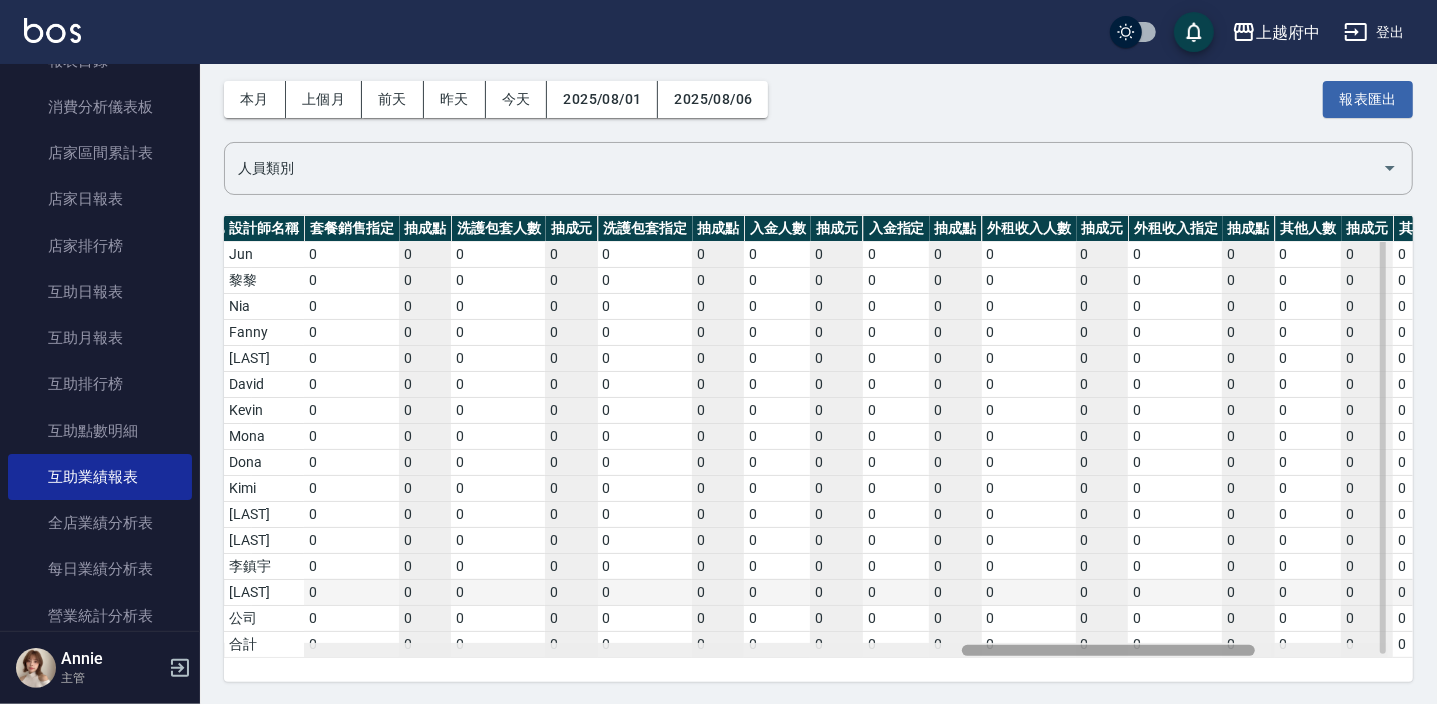 drag, startPoint x: 427, startPoint y: 643, endPoint x: 1210, endPoint y: 590, distance: 784.7917 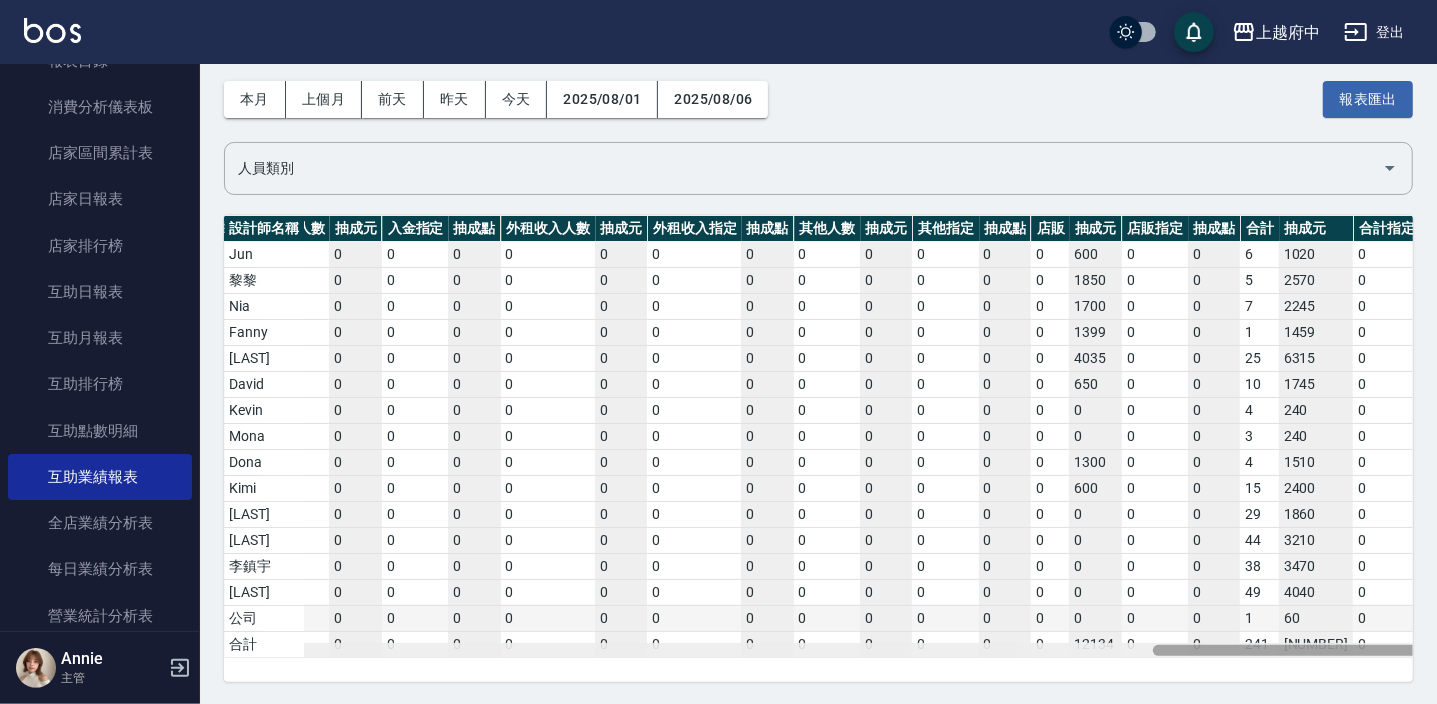 scroll, scrollTop: 0, scrollLeft: 3634, axis: horizontal 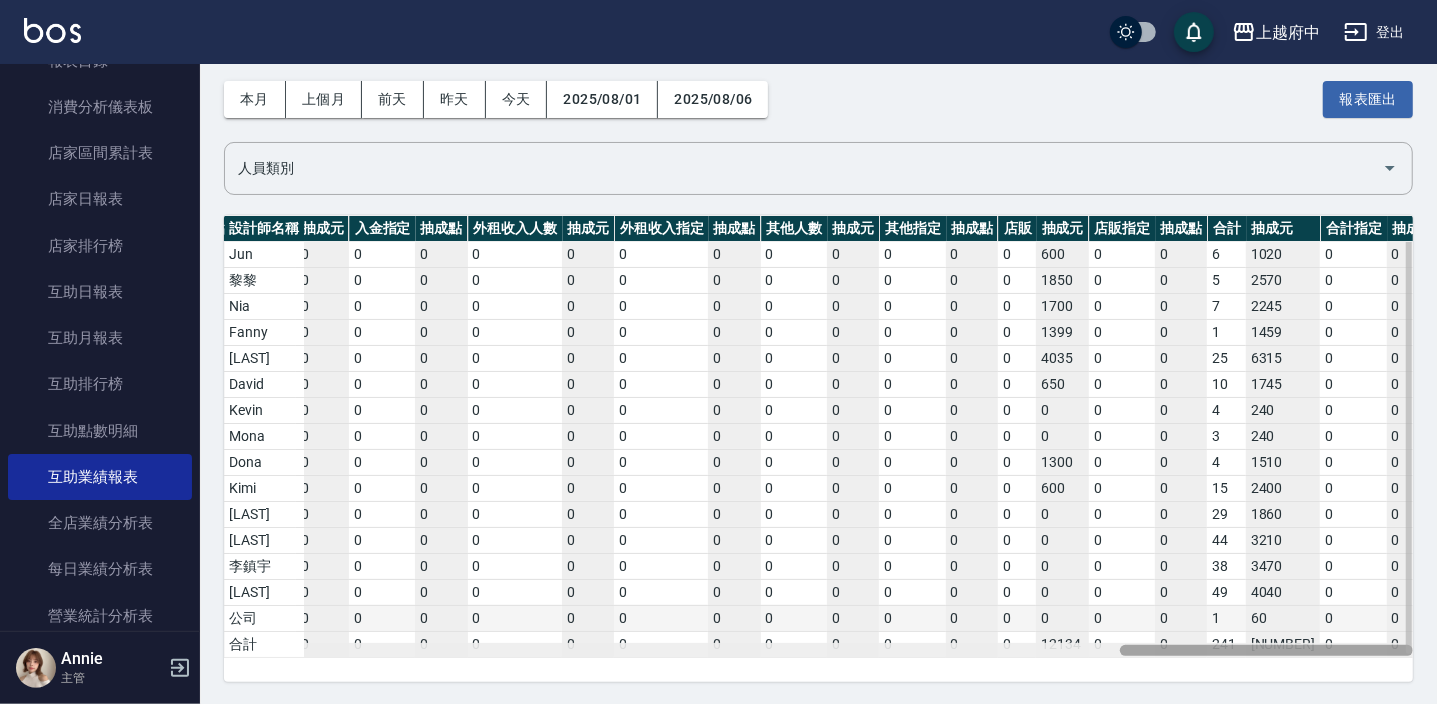 drag, startPoint x: 1066, startPoint y: 644, endPoint x: 1213, endPoint y: 611, distance: 150.65855 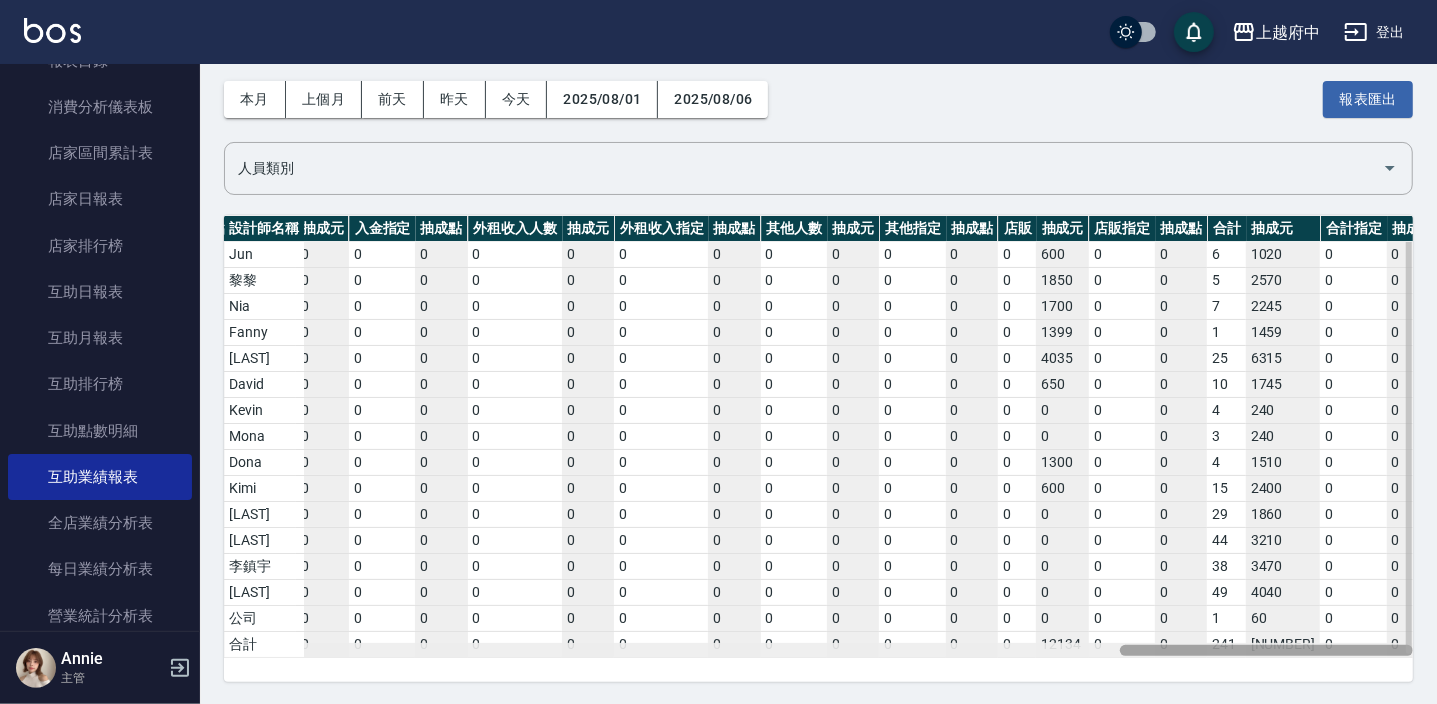 drag, startPoint x: 1141, startPoint y: 647, endPoint x: 1176, endPoint y: 647, distance: 35 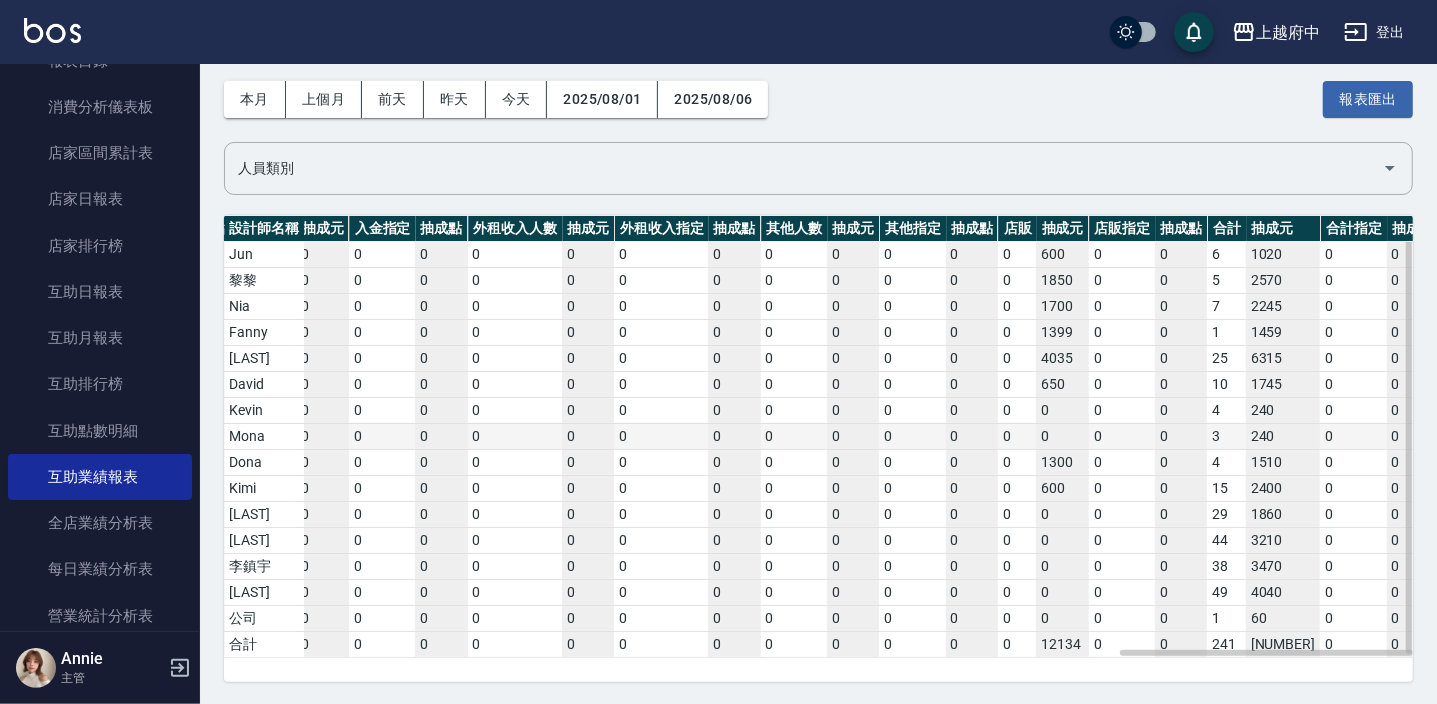 scroll, scrollTop: 0, scrollLeft: 0, axis: both 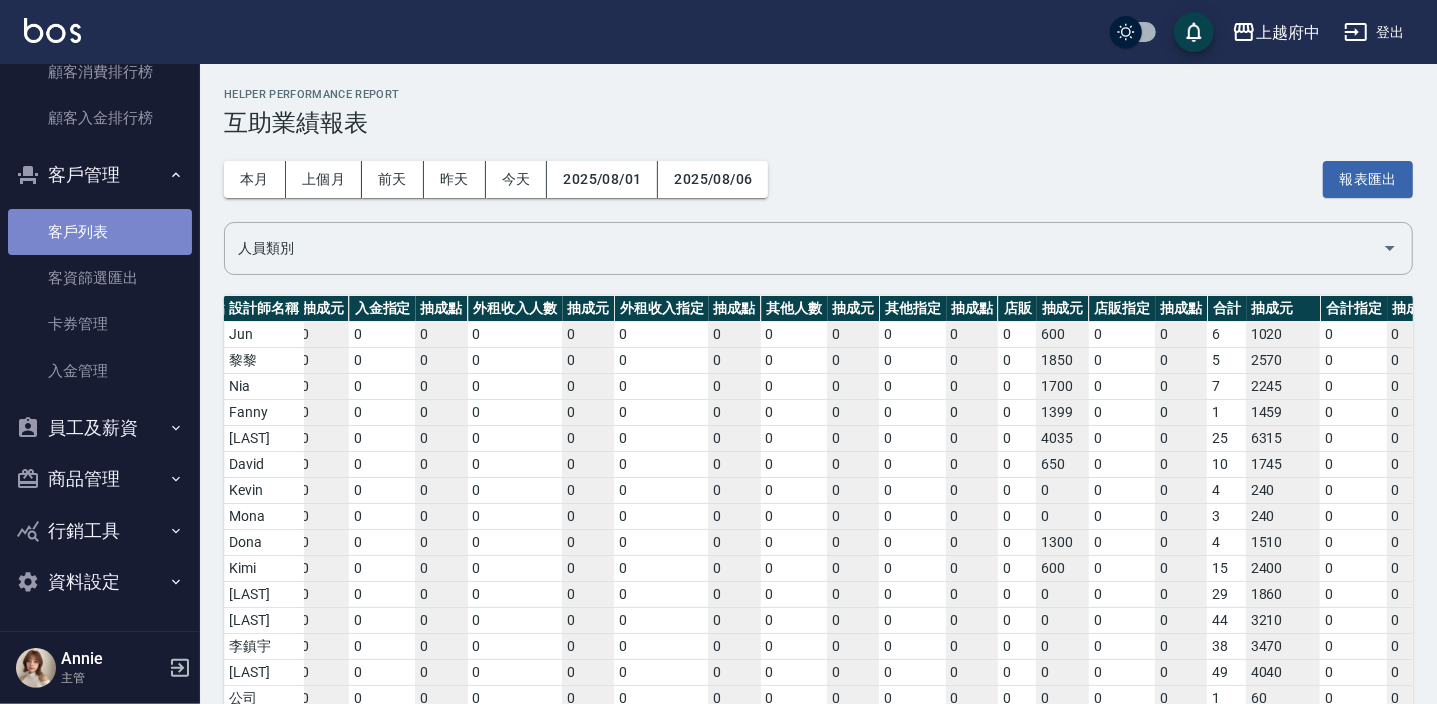 click on "客戶列表" at bounding box center [100, 232] 